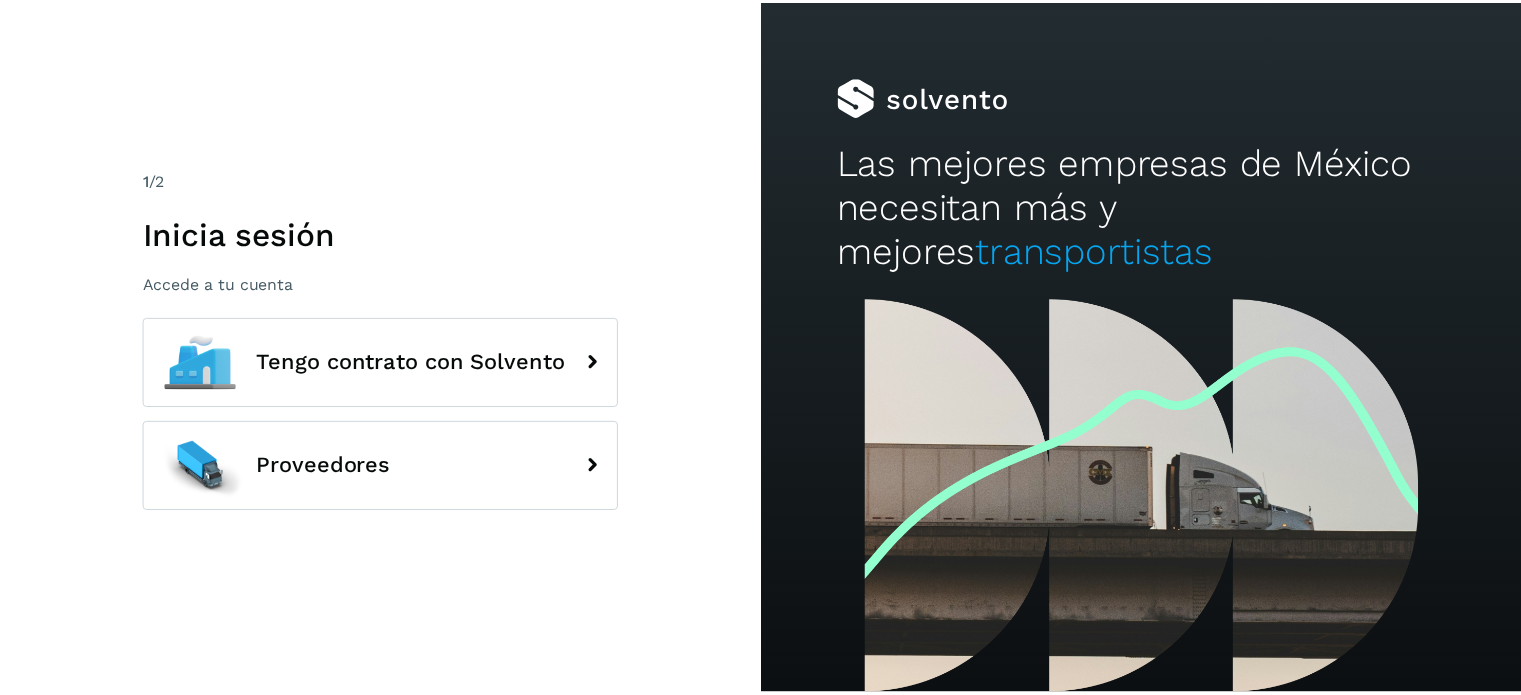 scroll, scrollTop: 0, scrollLeft: 0, axis: both 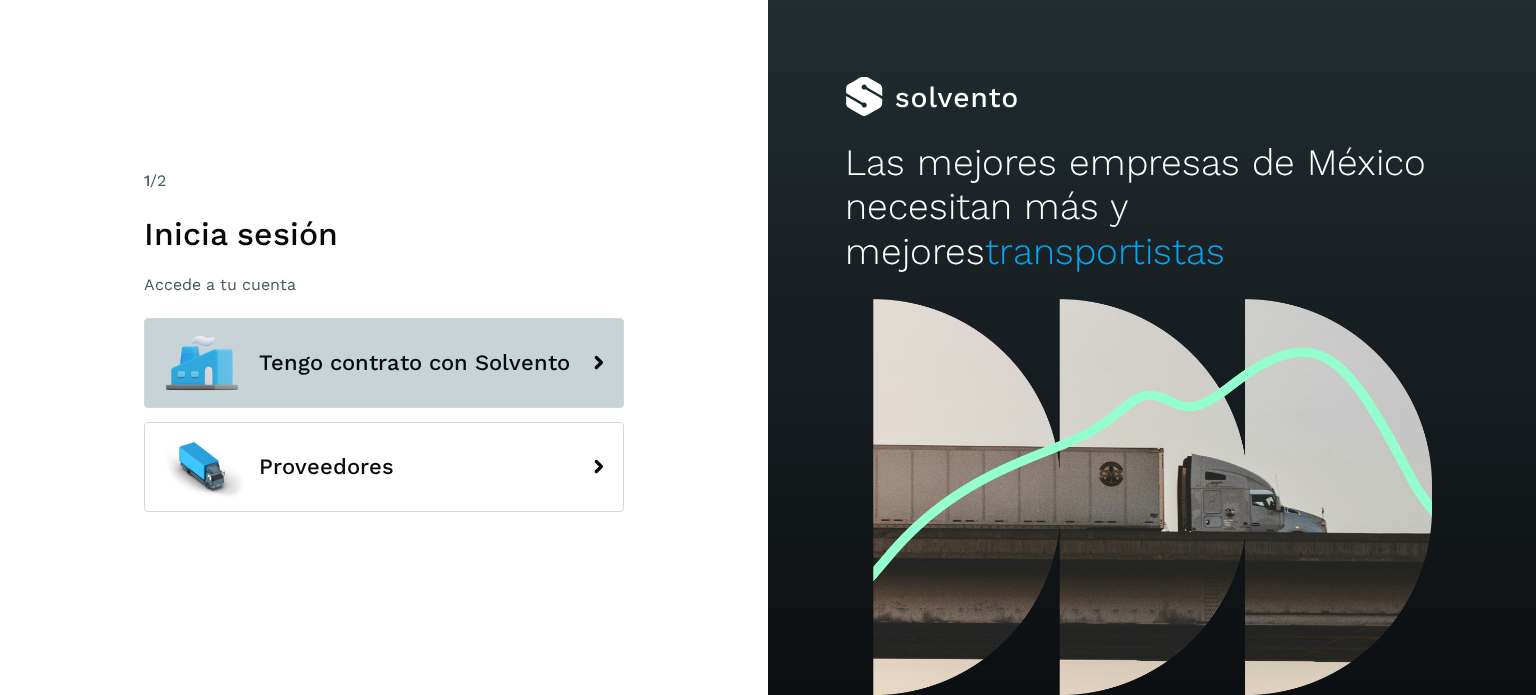 click on "Tengo contrato con Solvento" at bounding box center (384, 363) 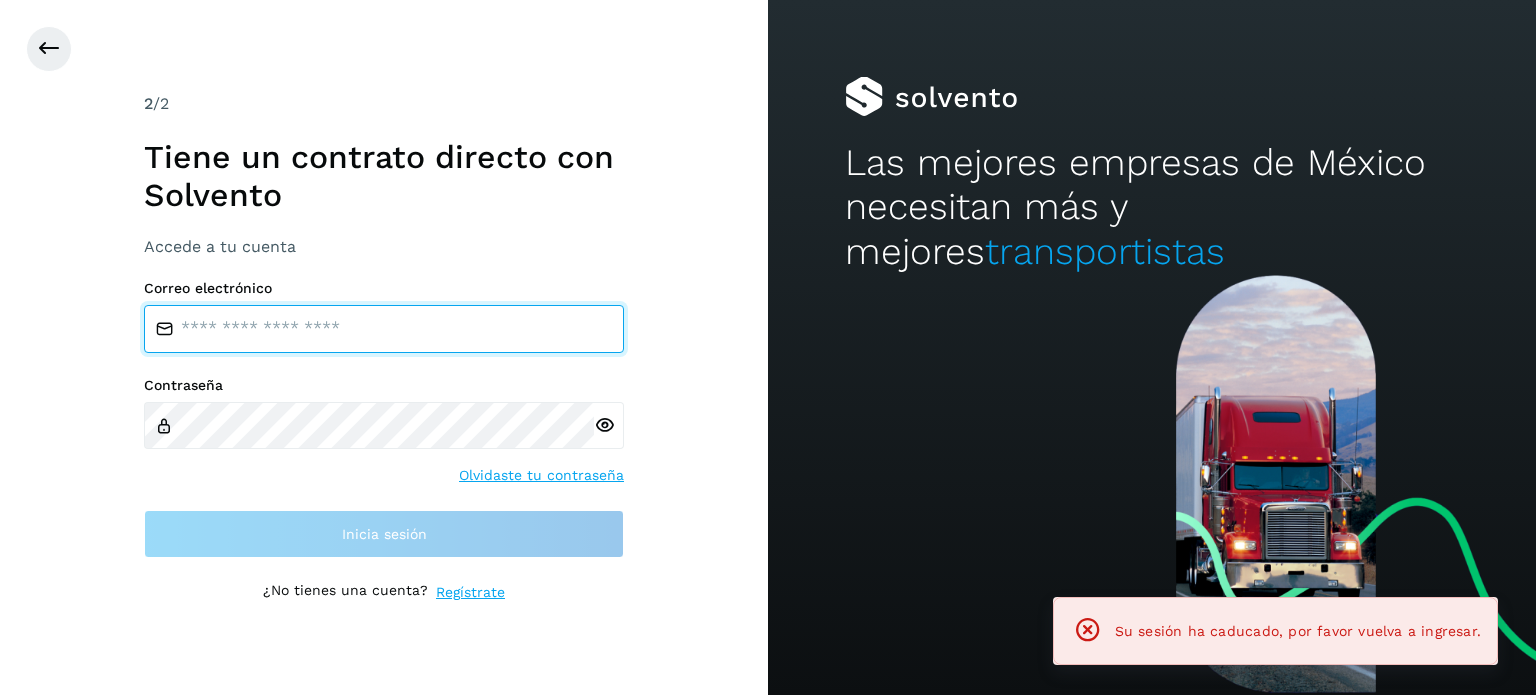 click at bounding box center [384, 329] 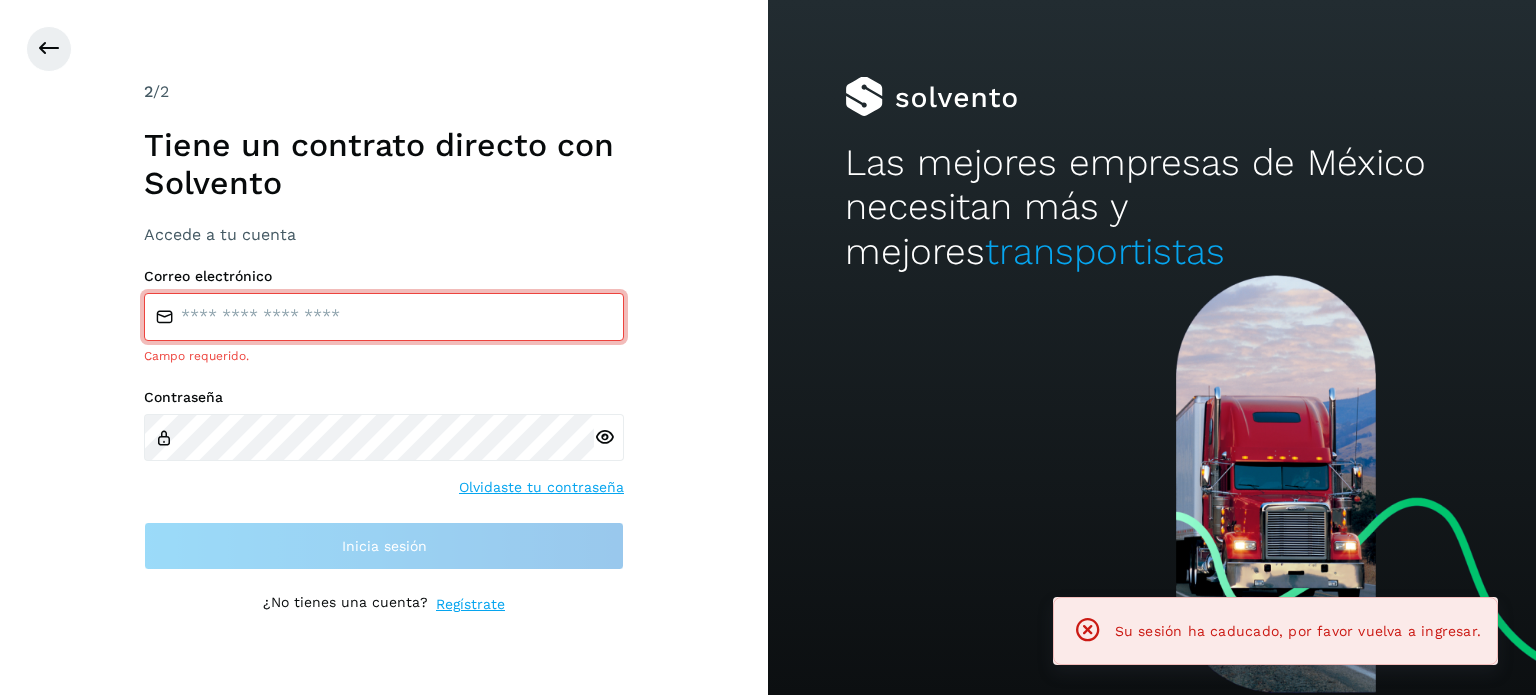 type on "**********" 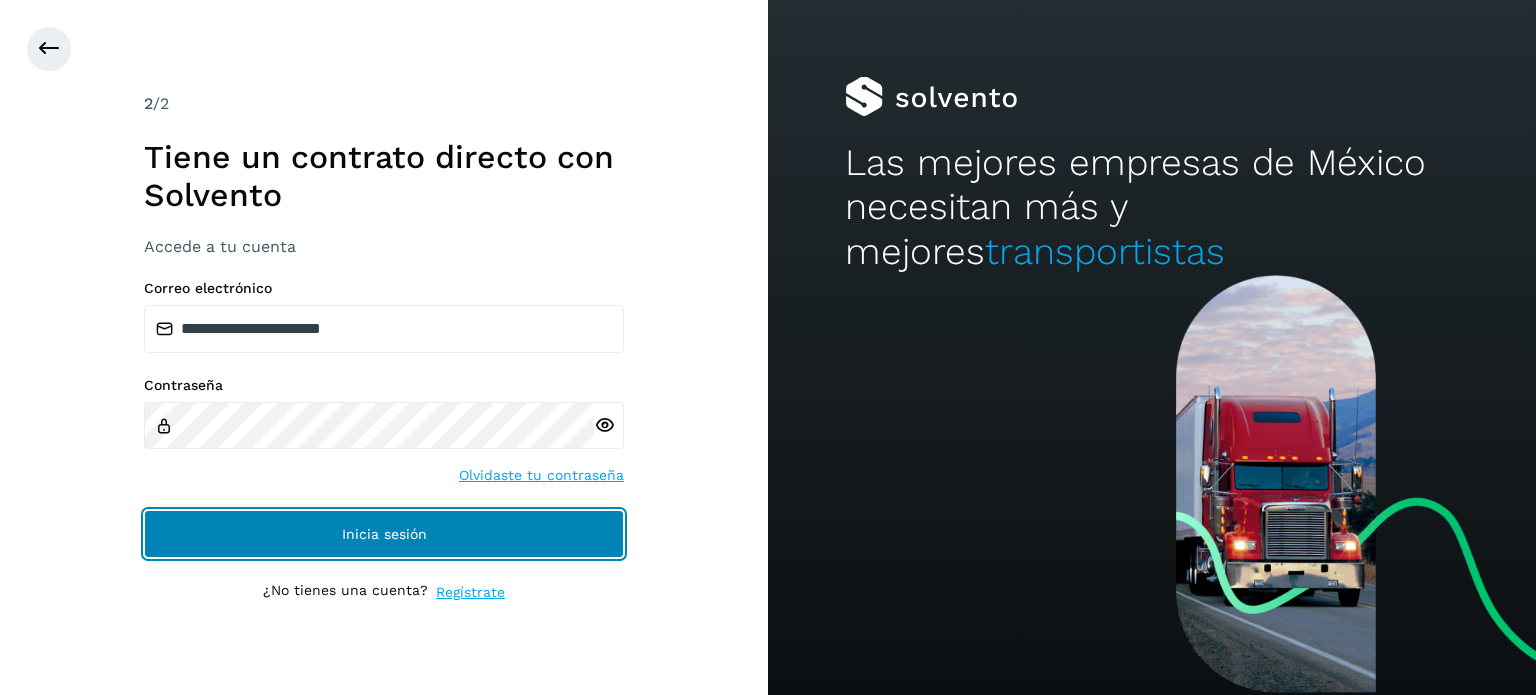 click on "Inicia sesión" 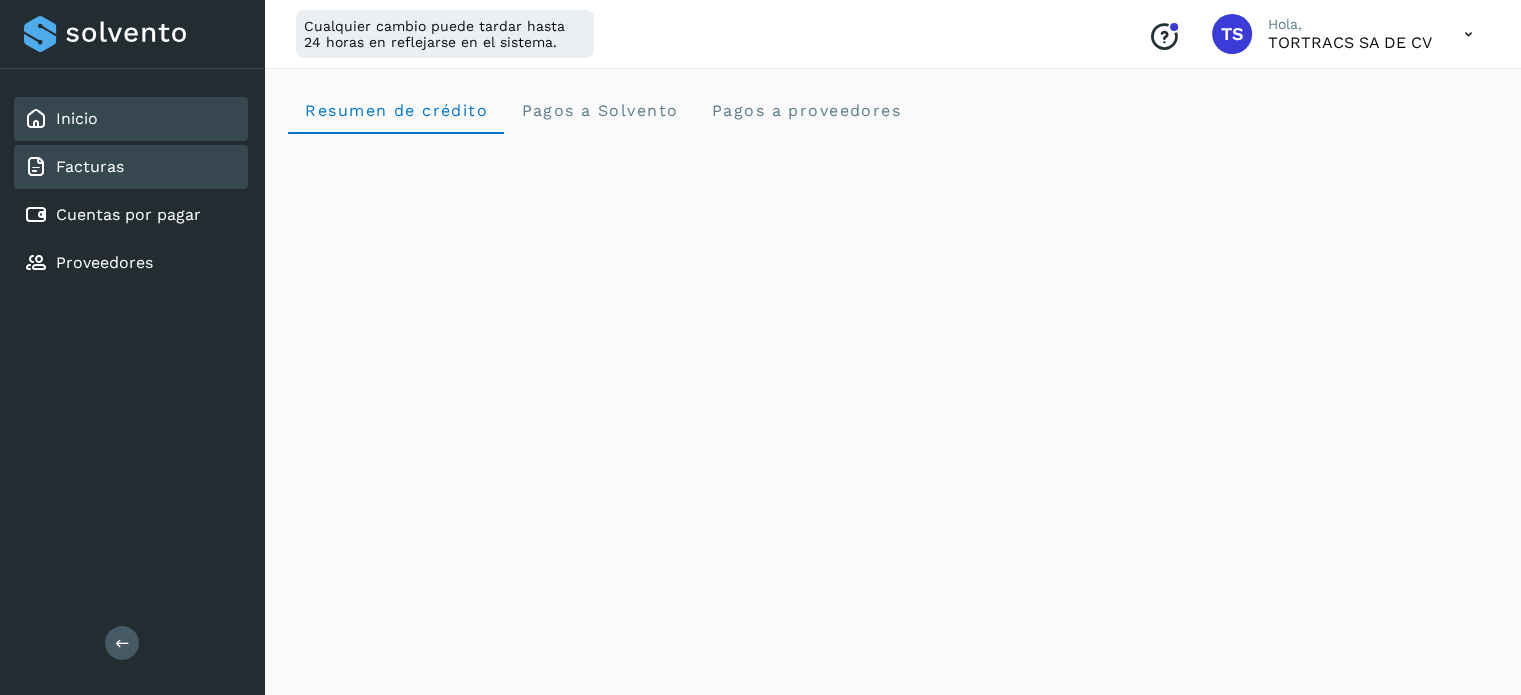 click on "Facturas" 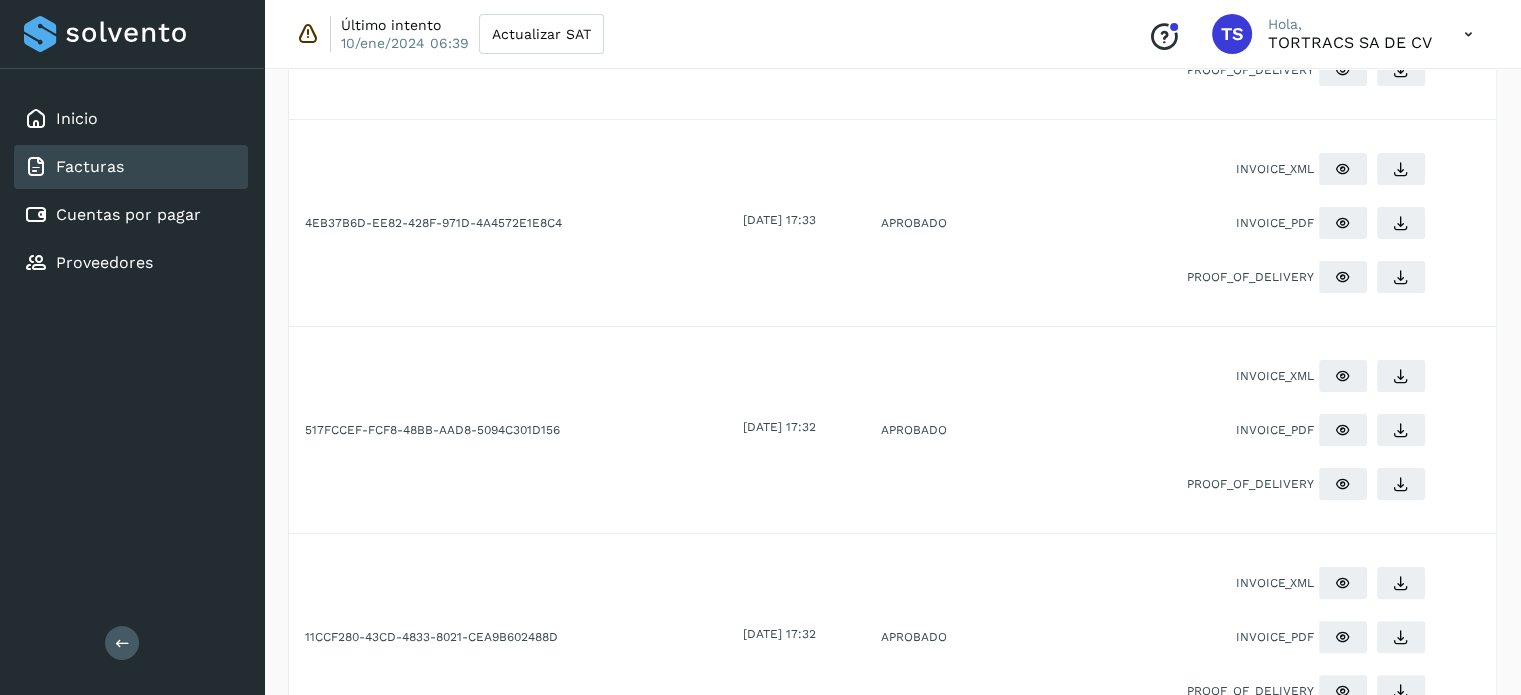 scroll, scrollTop: 0, scrollLeft: 0, axis: both 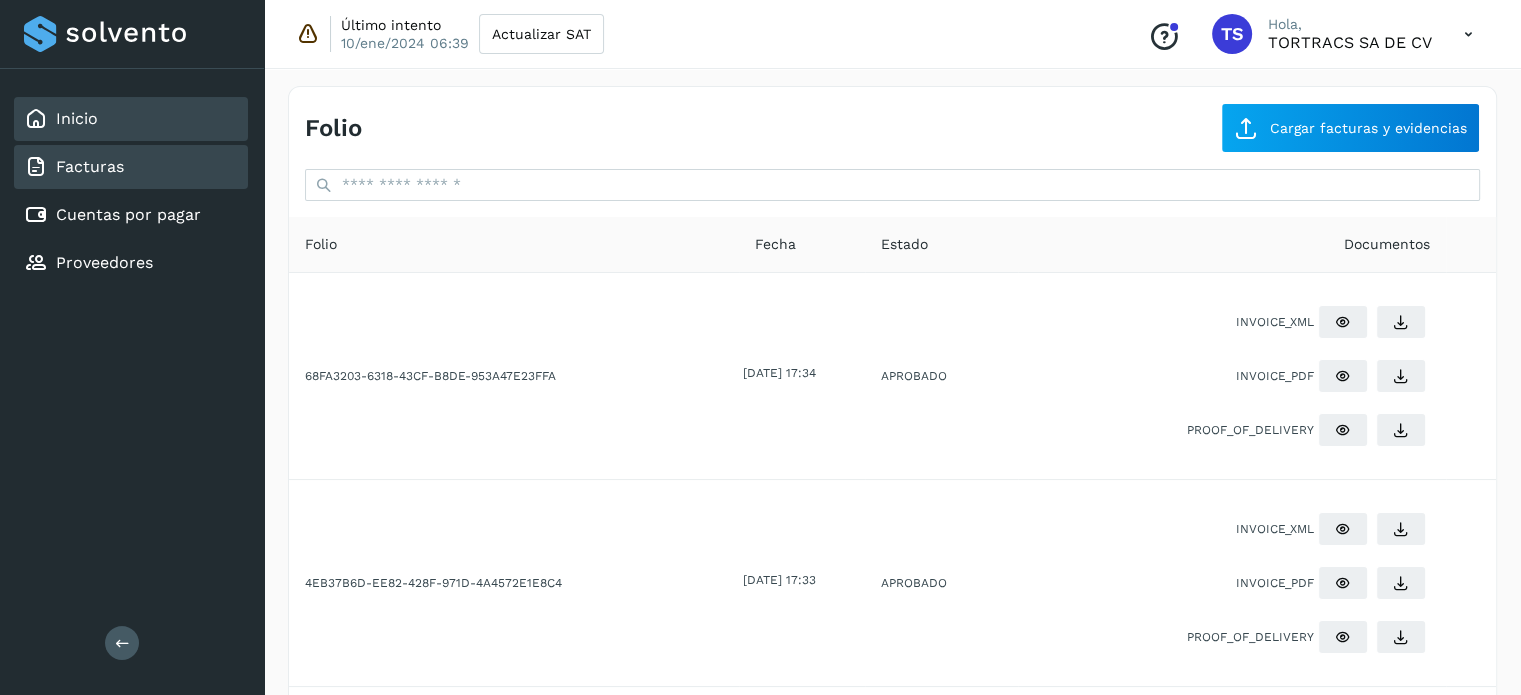 click on "Inicio" at bounding box center [77, 118] 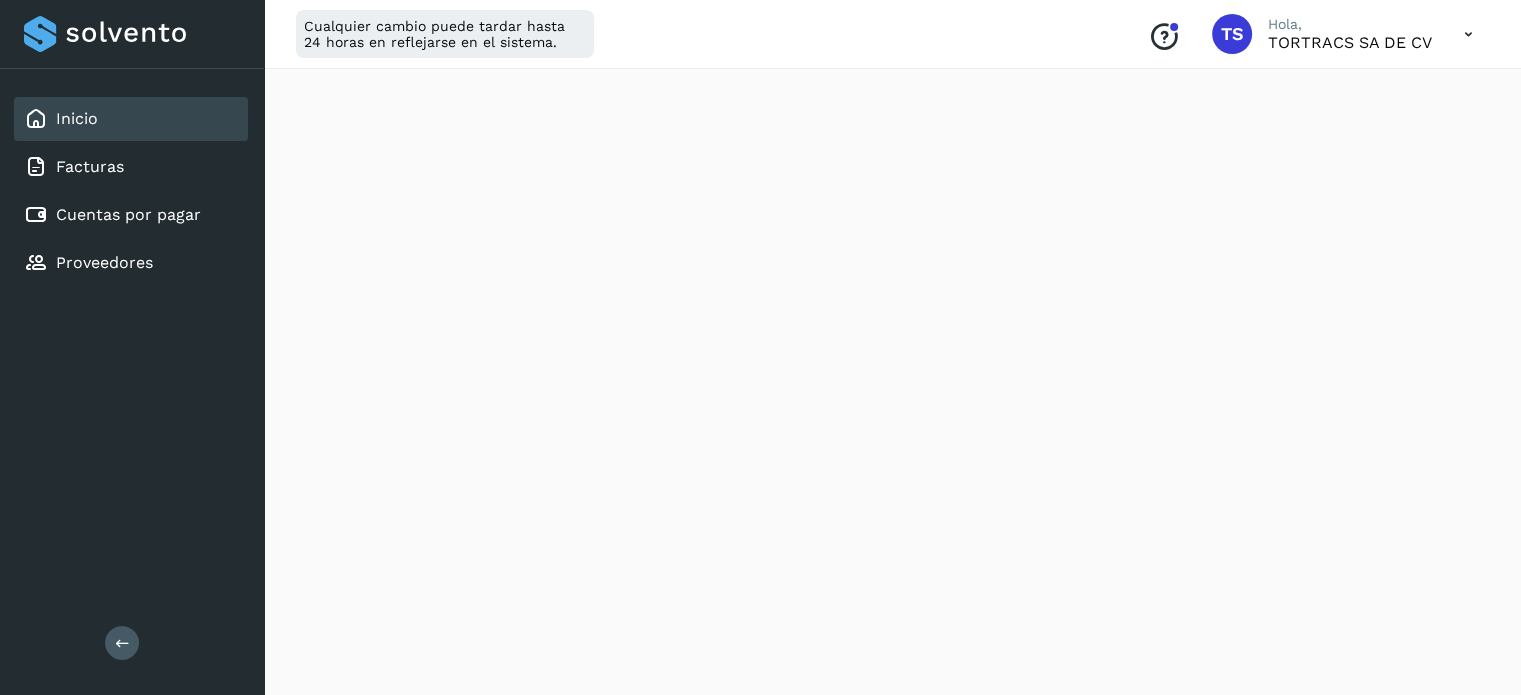 scroll, scrollTop: 1062, scrollLeft: 0, axis: vertical 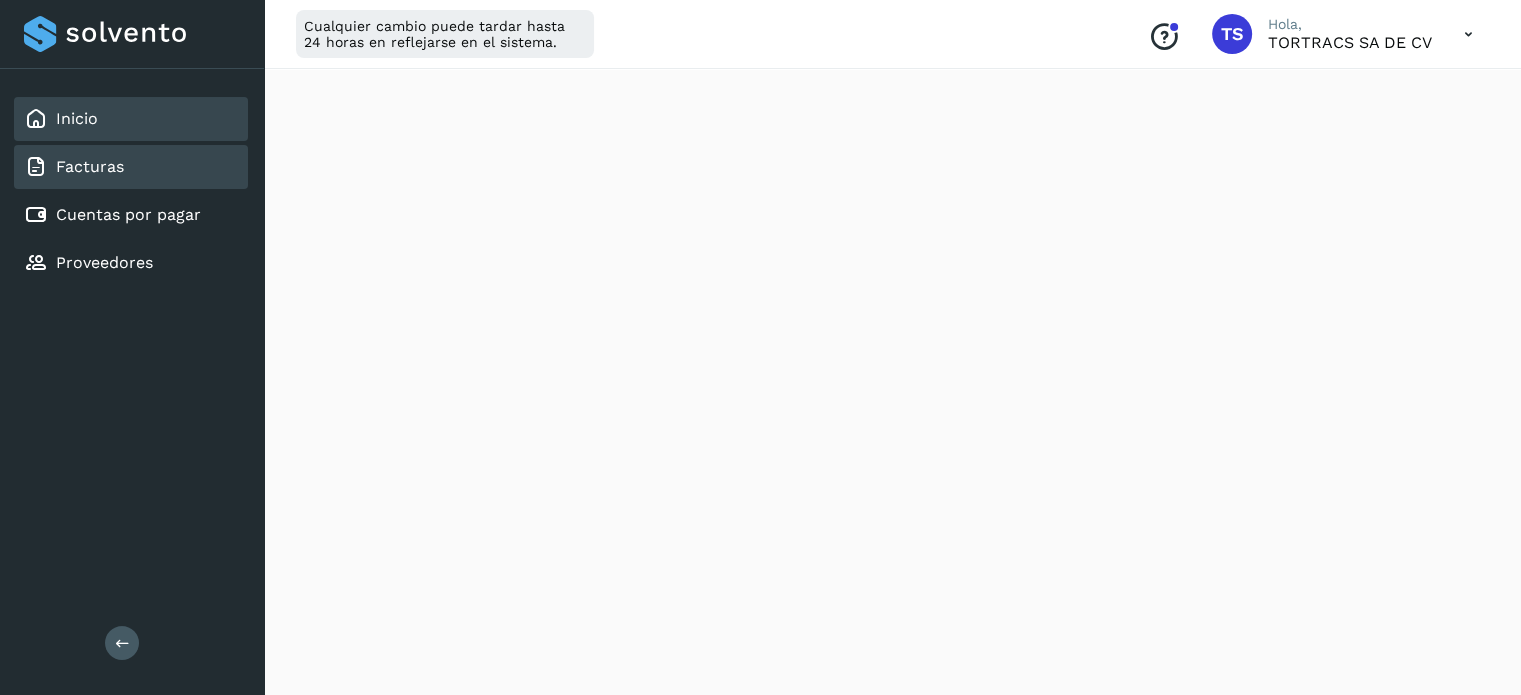 click on "Facturas" 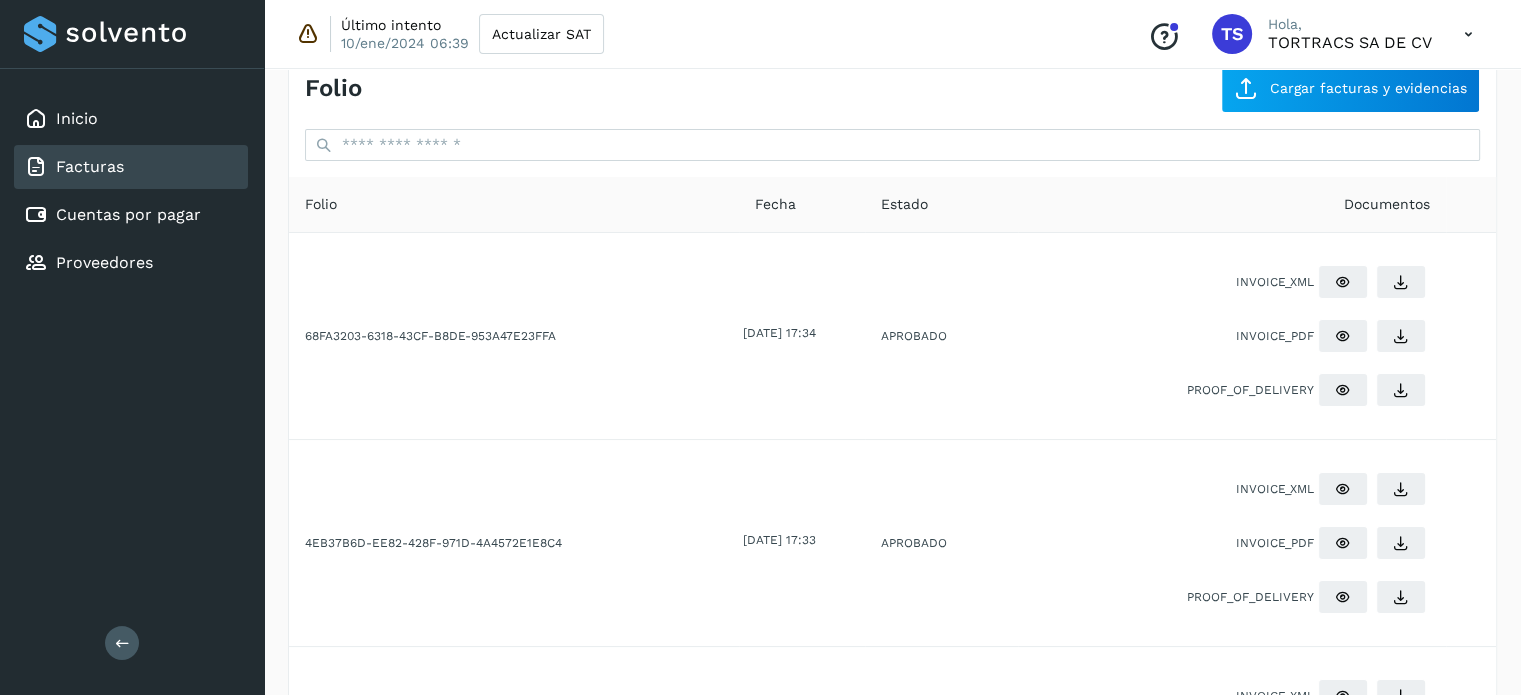 scroll, scrollTop: 0, scrollLeft: 0, axis: both 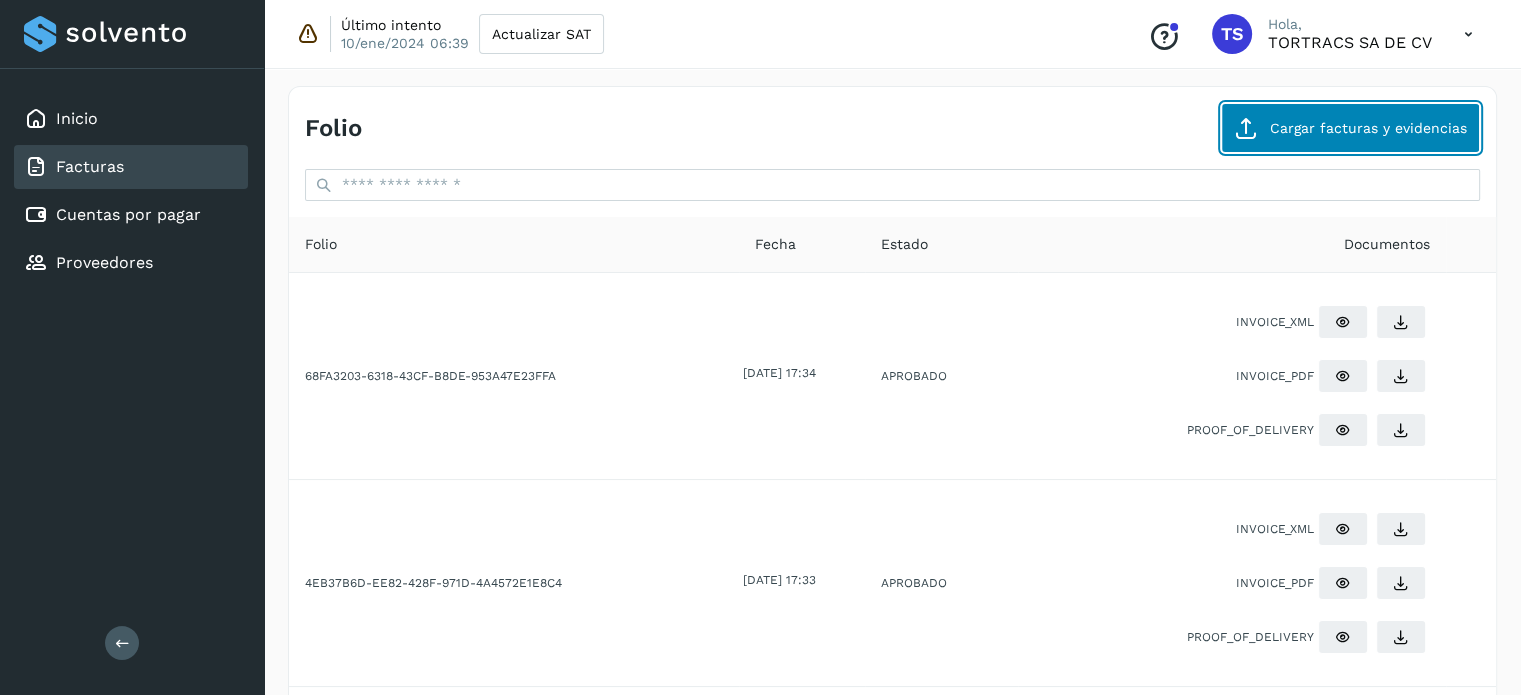 click on "Cargar facturas y evidencias" 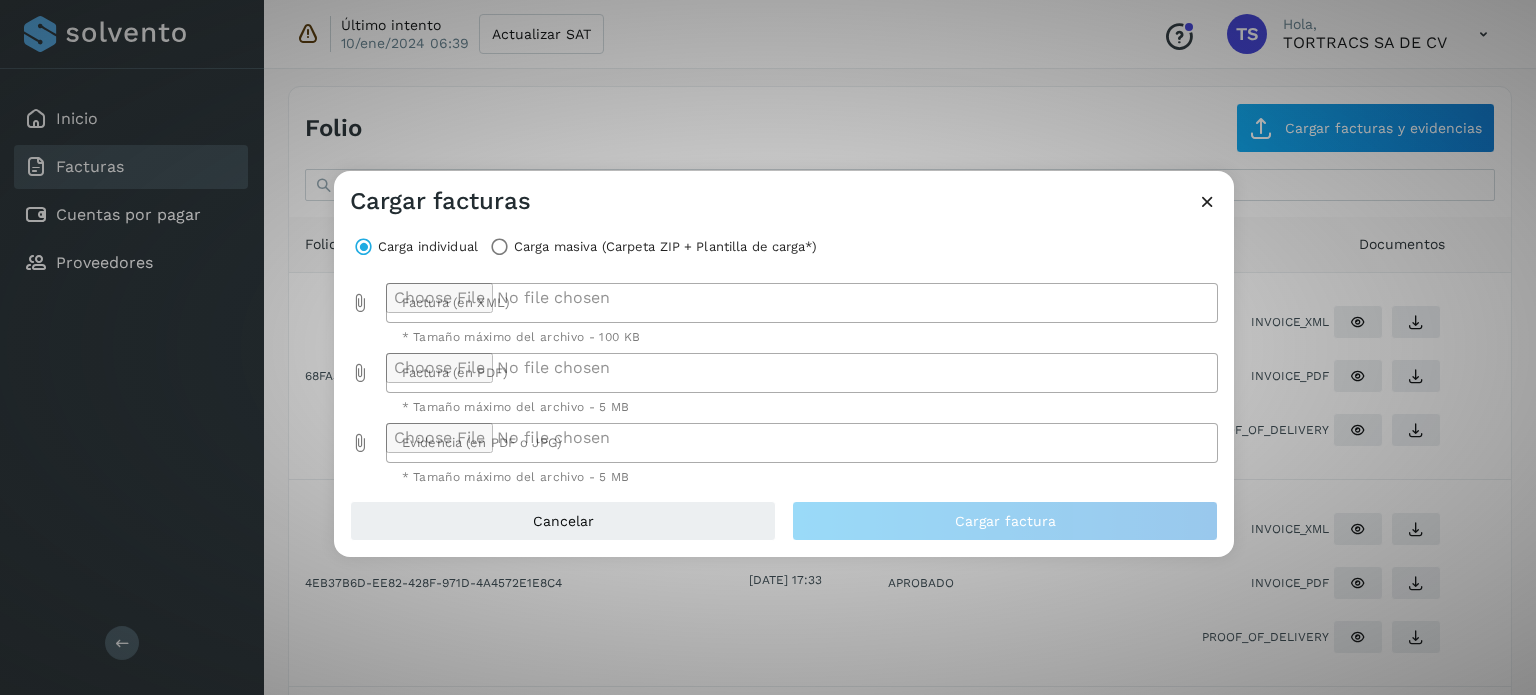 click 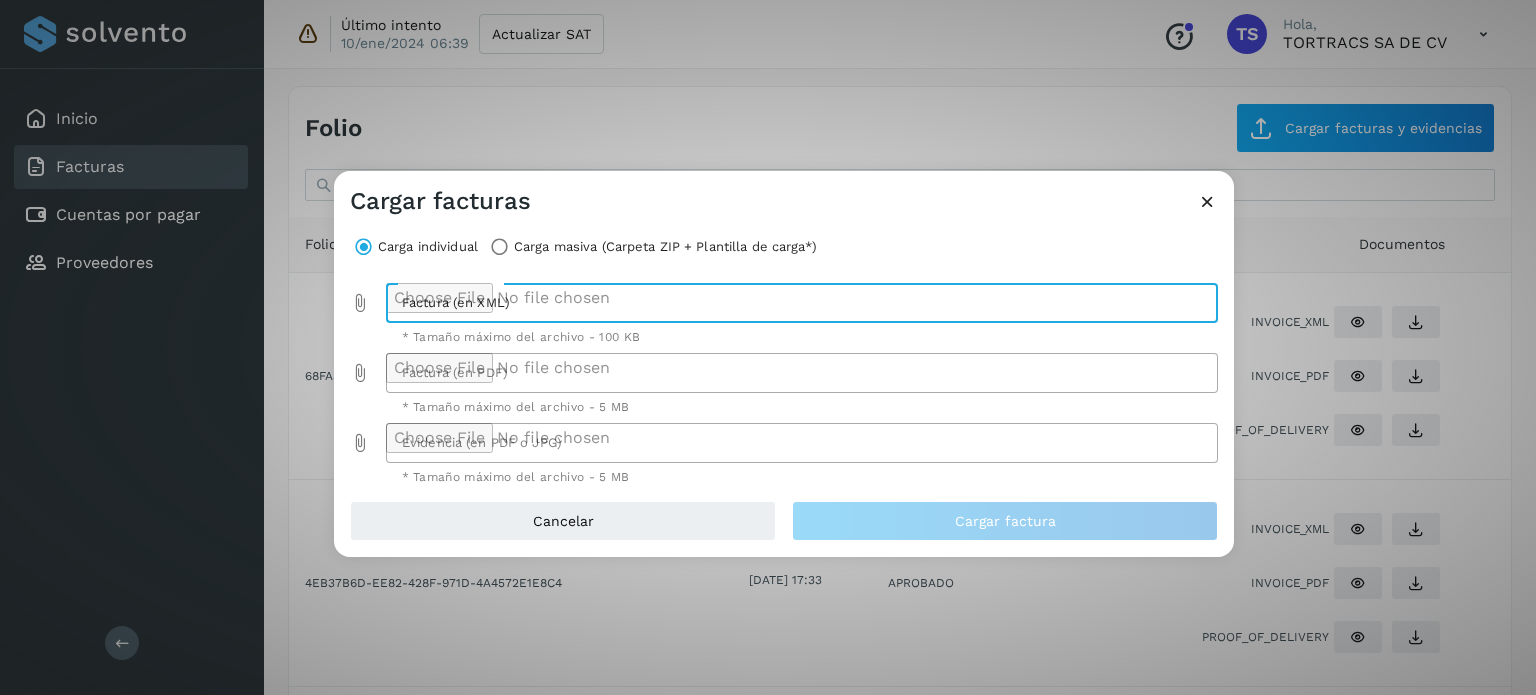 type on "**********" 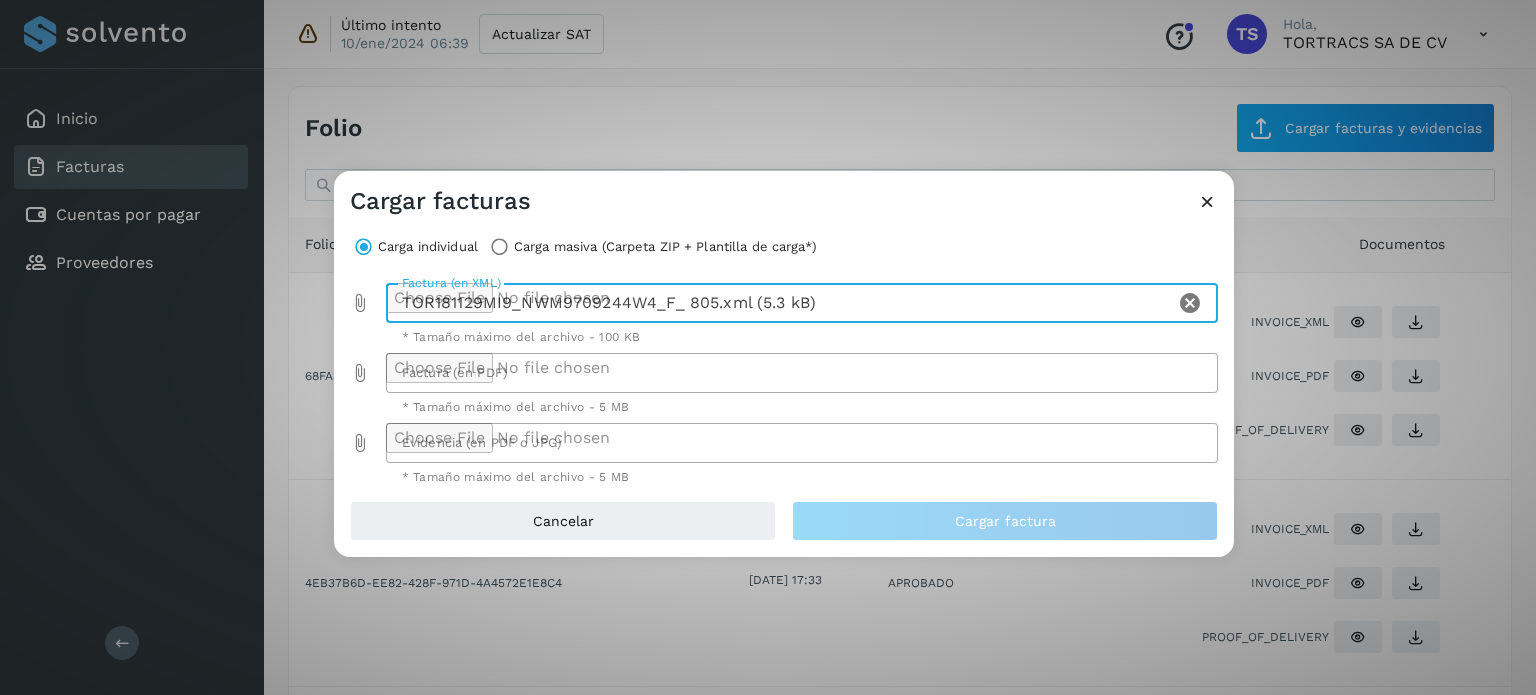 click 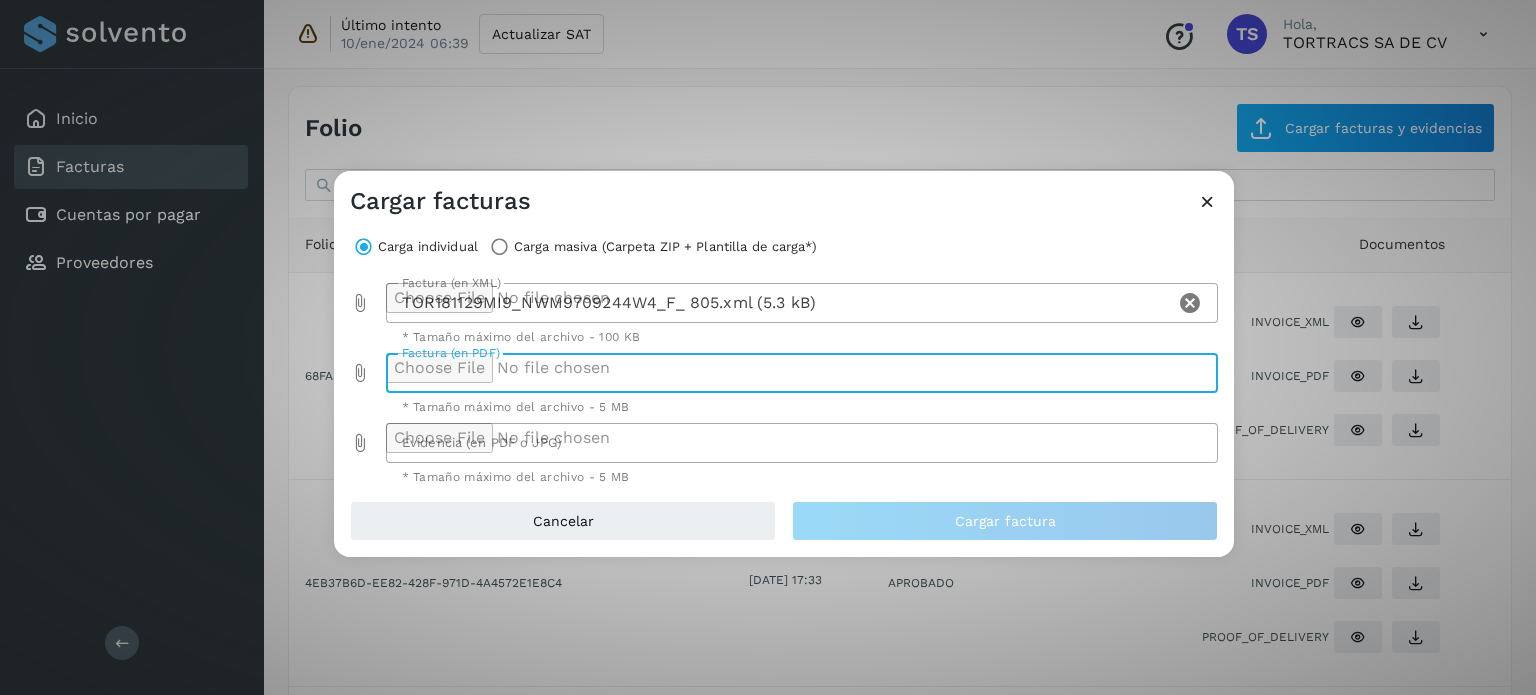 type on "**********" 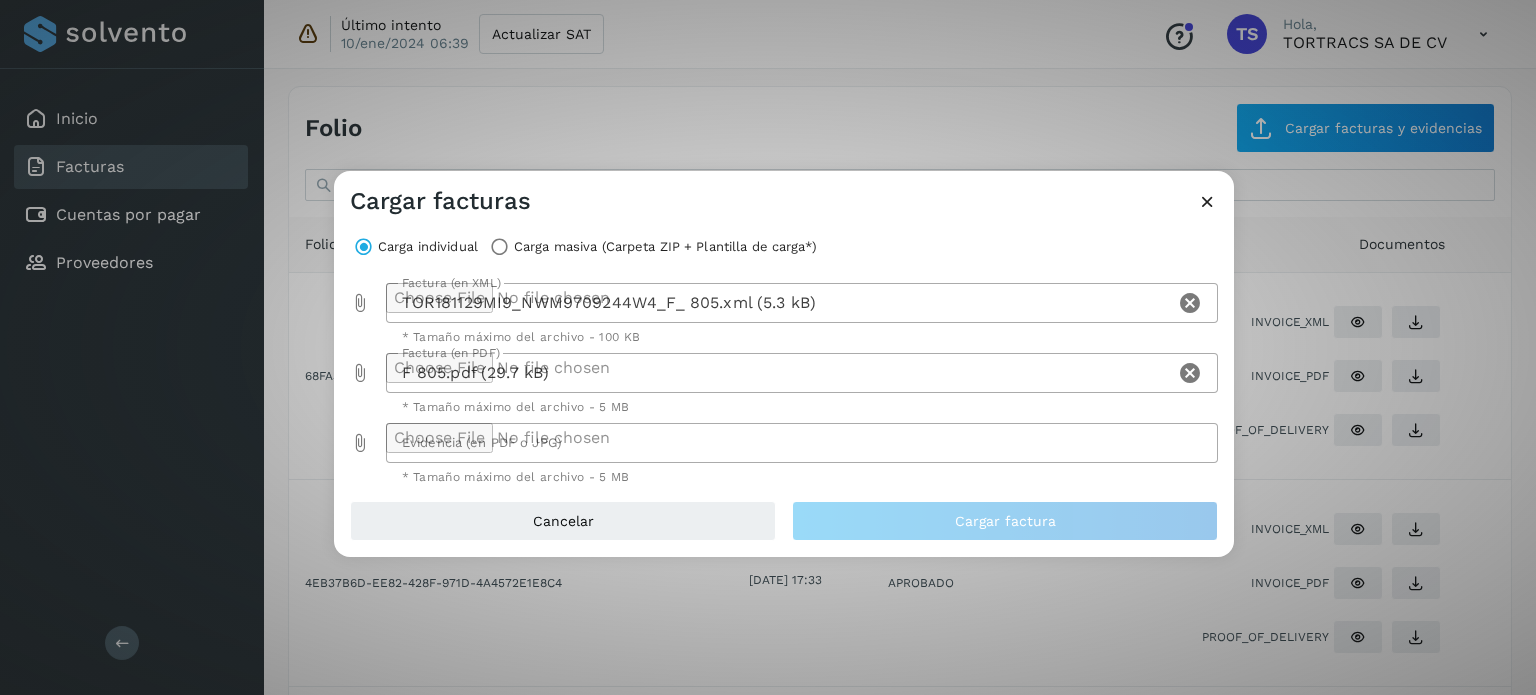 click 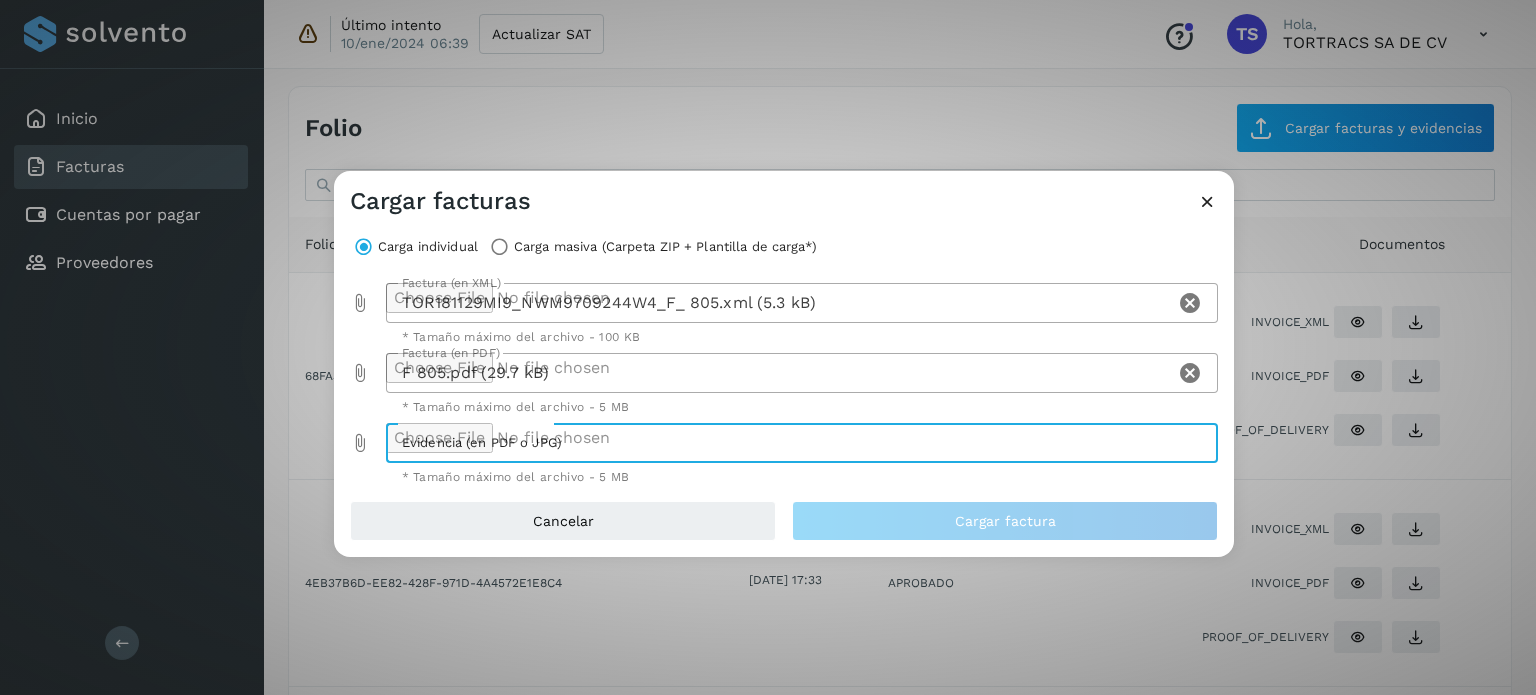 type on "**********" 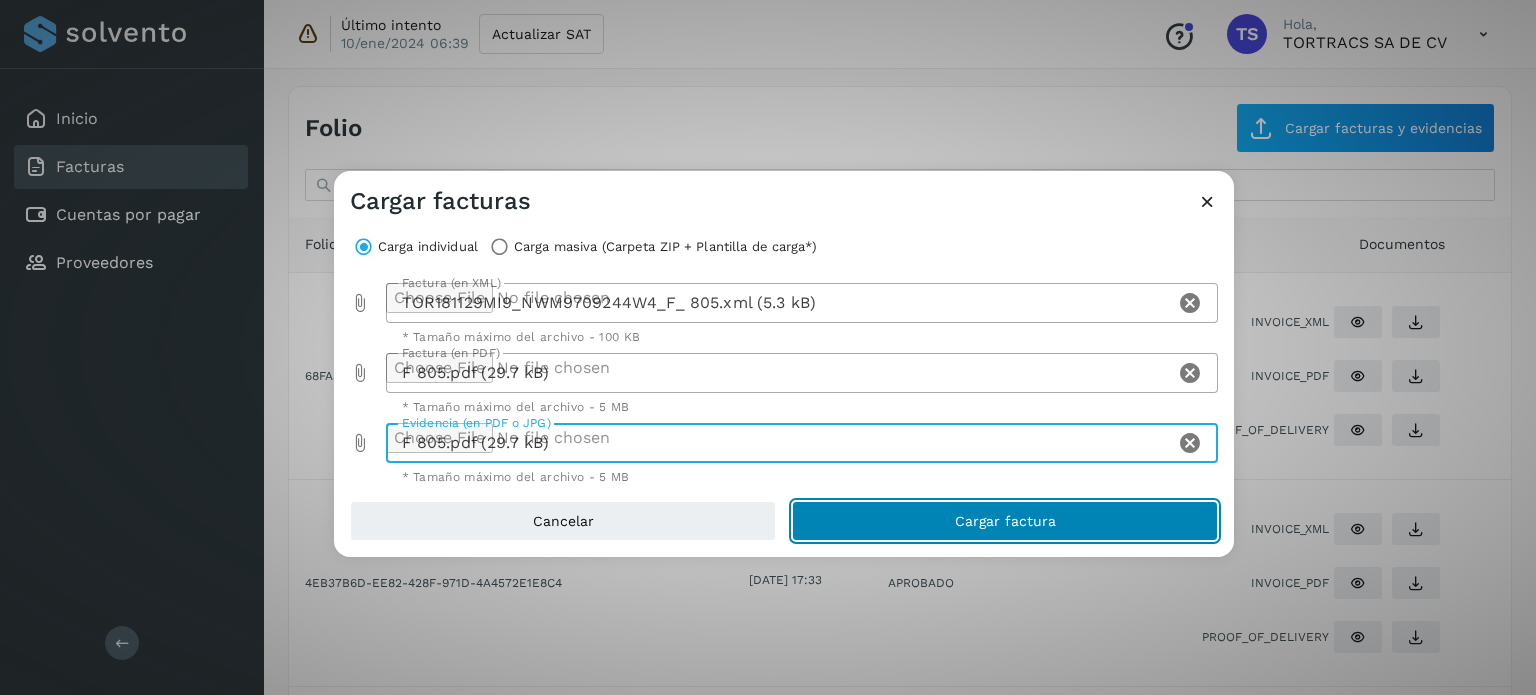 click on "Cargar factura" 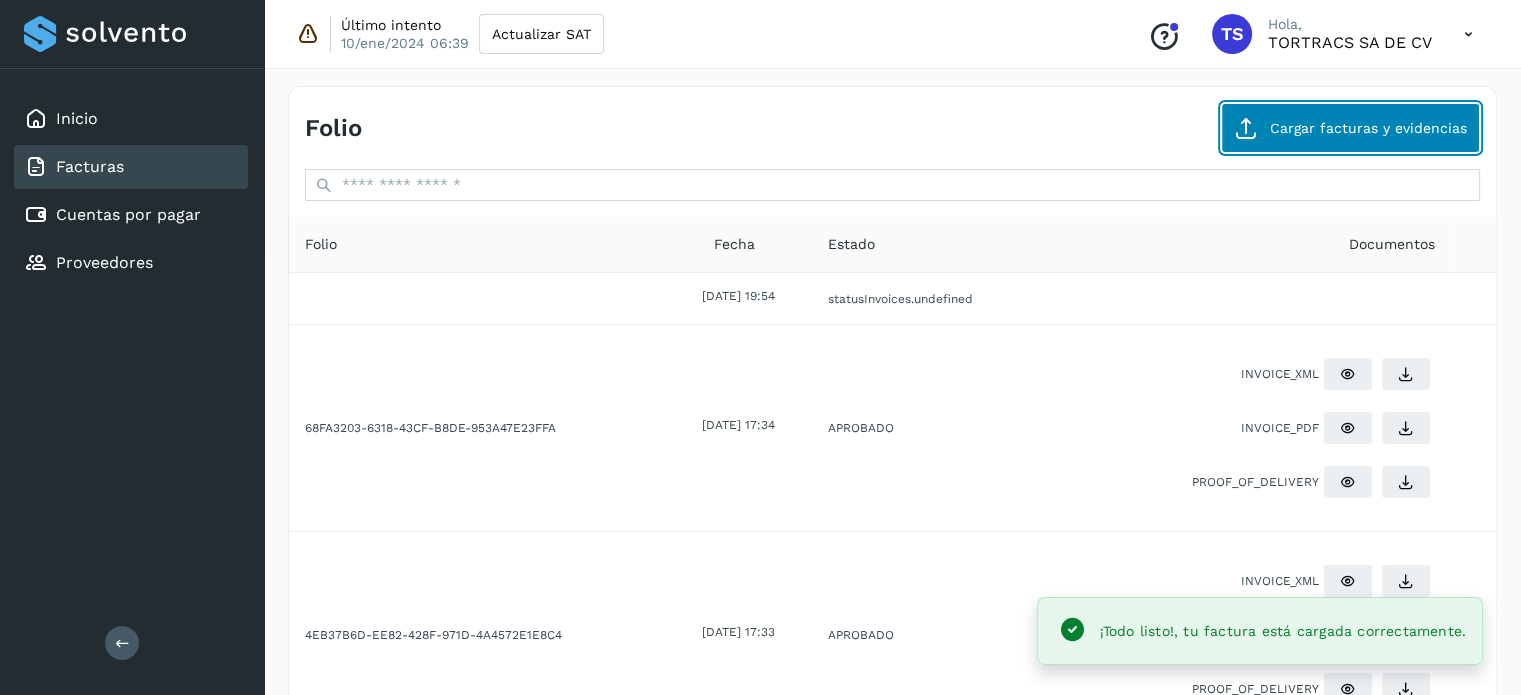 click on "Cargar facturas y evidencias" 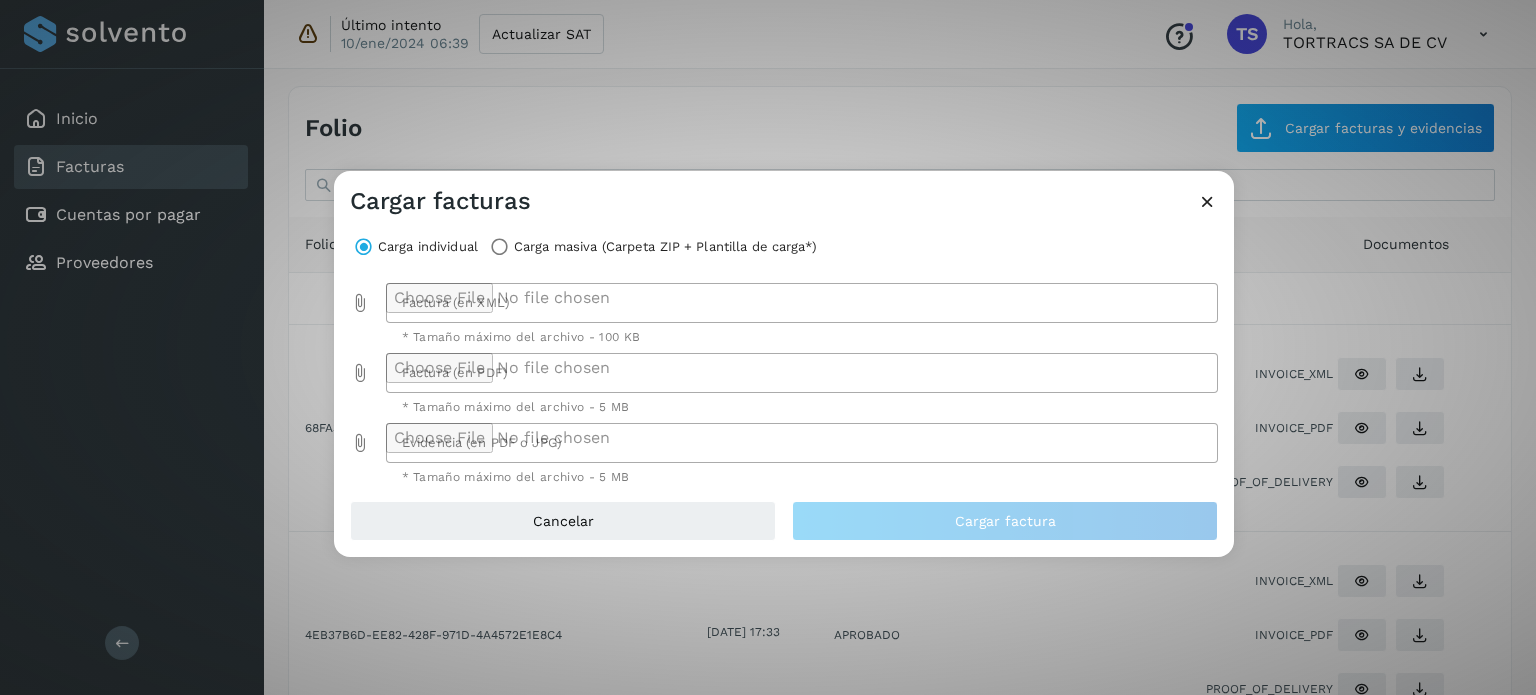 click 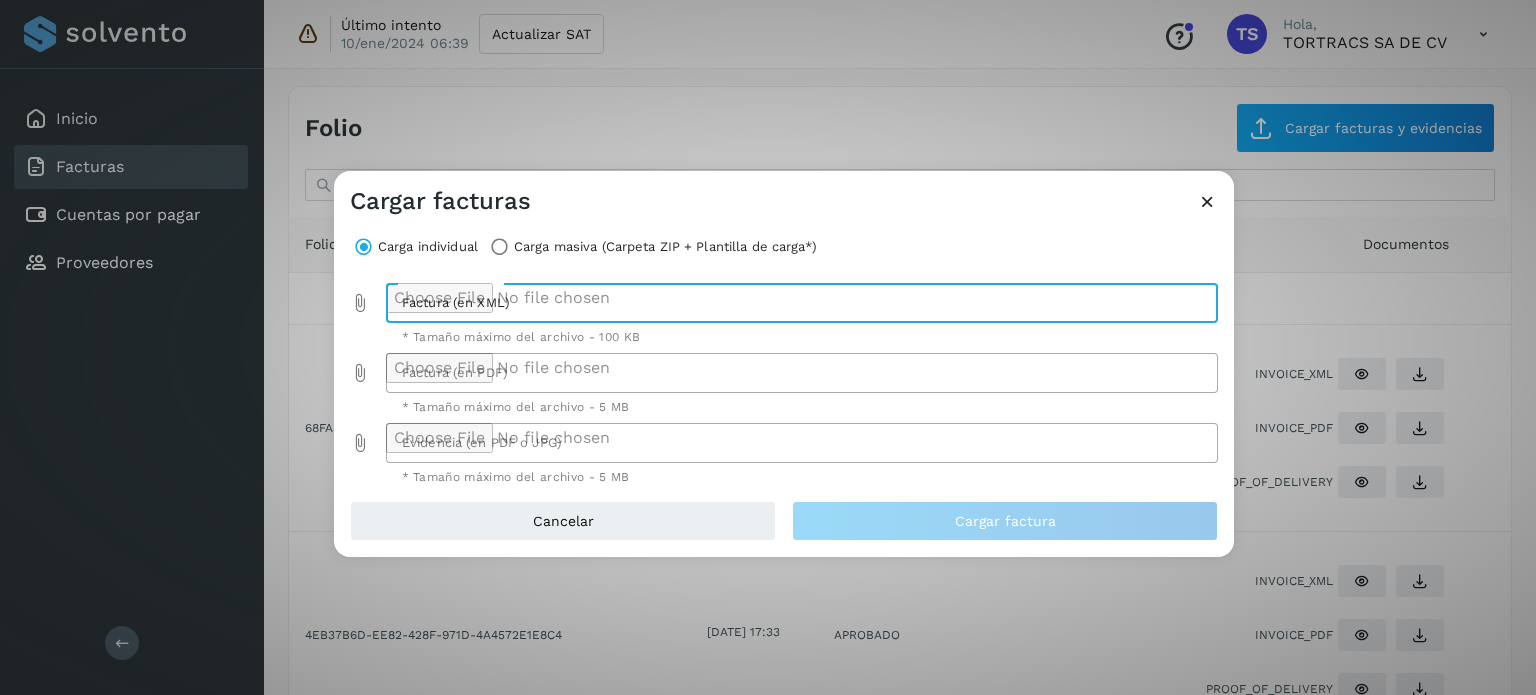 type on "**********" 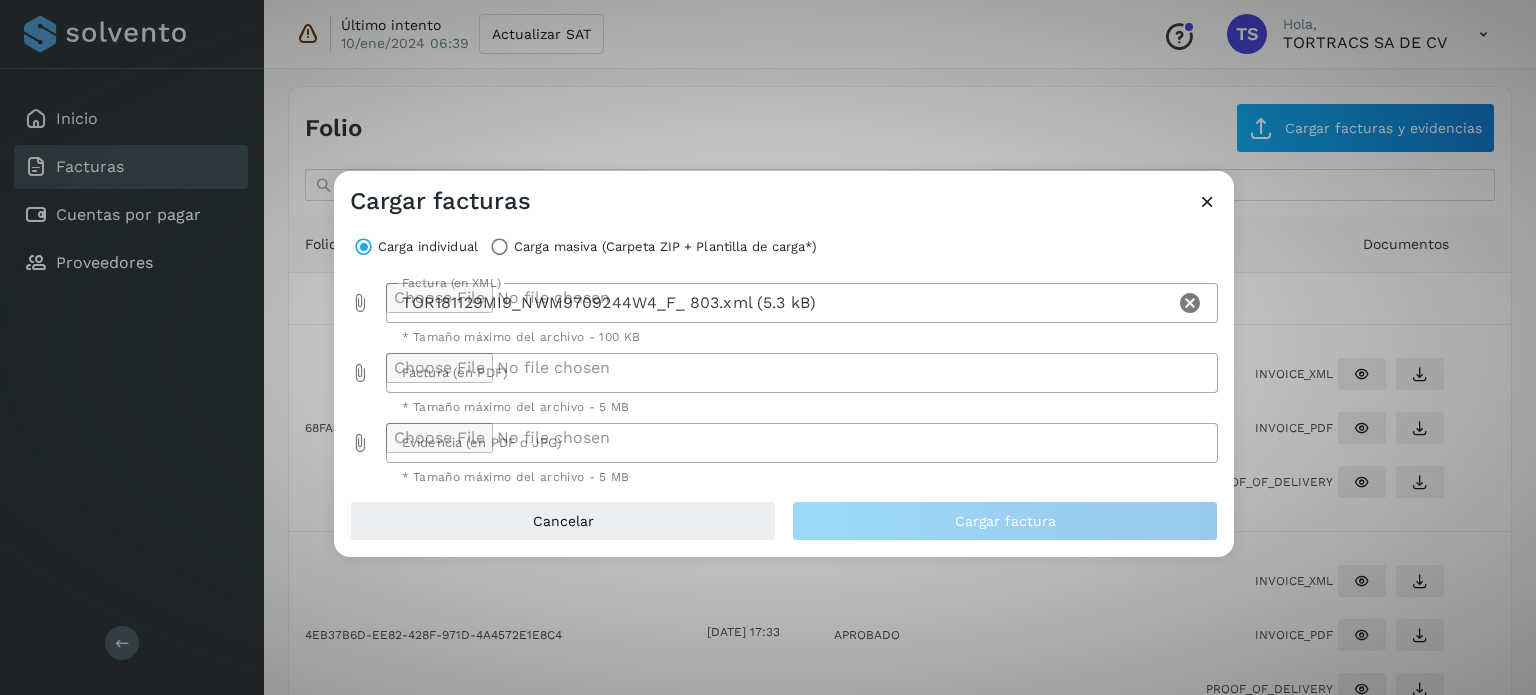 click 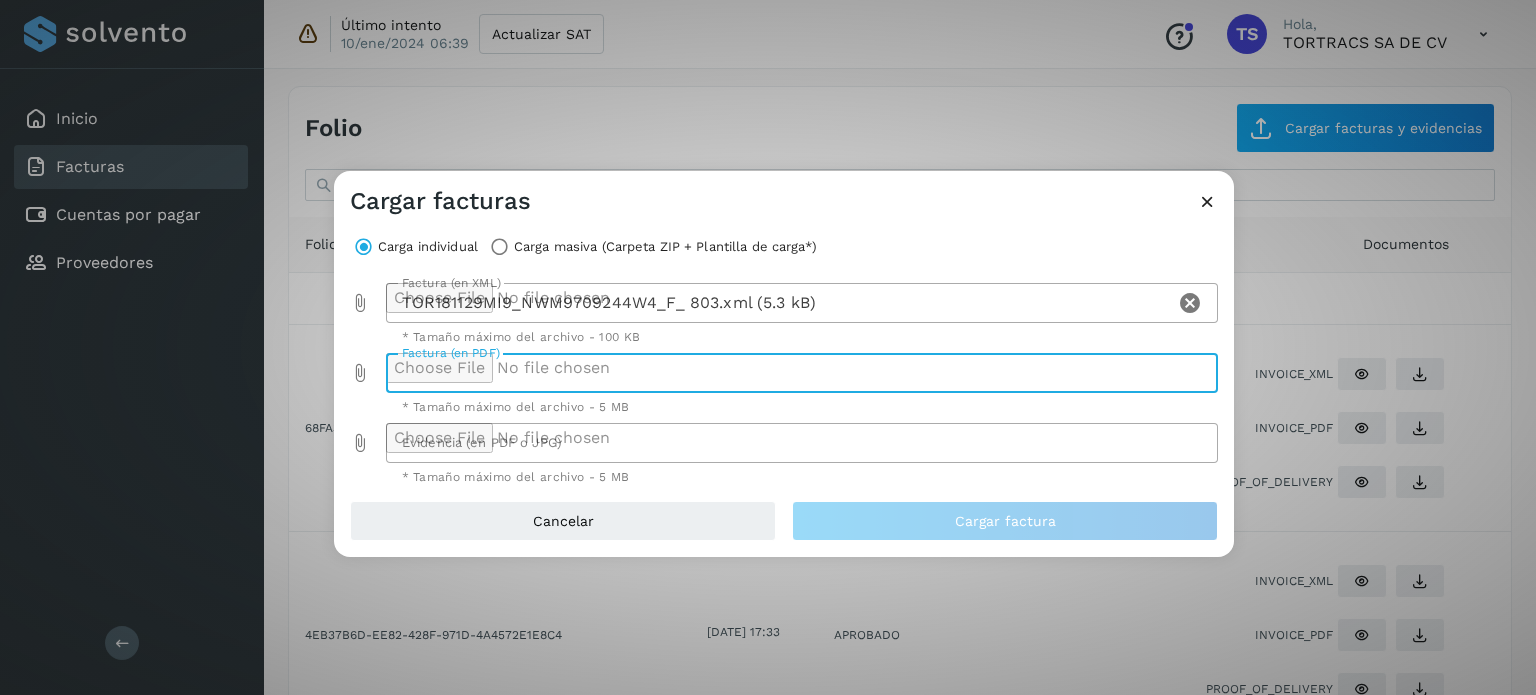 type on "**********" 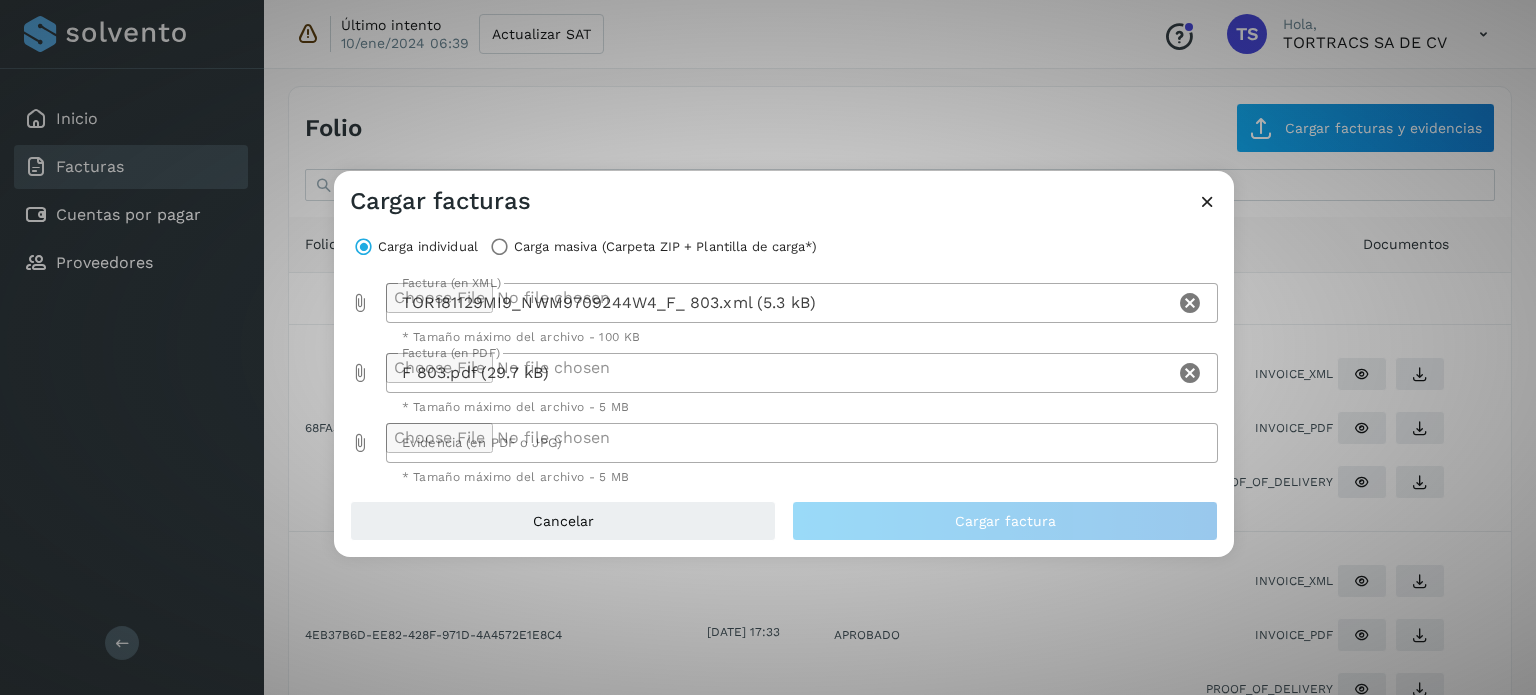 click 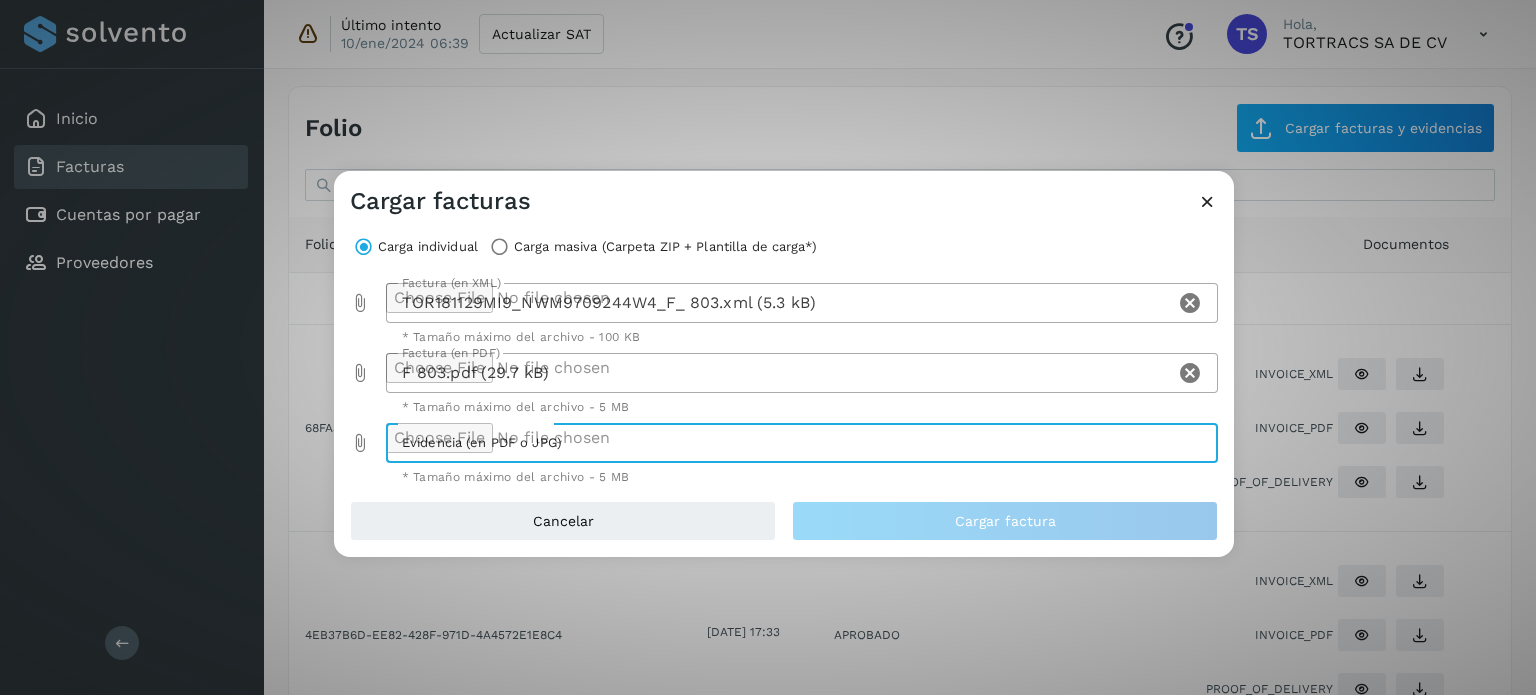 type on "**********" 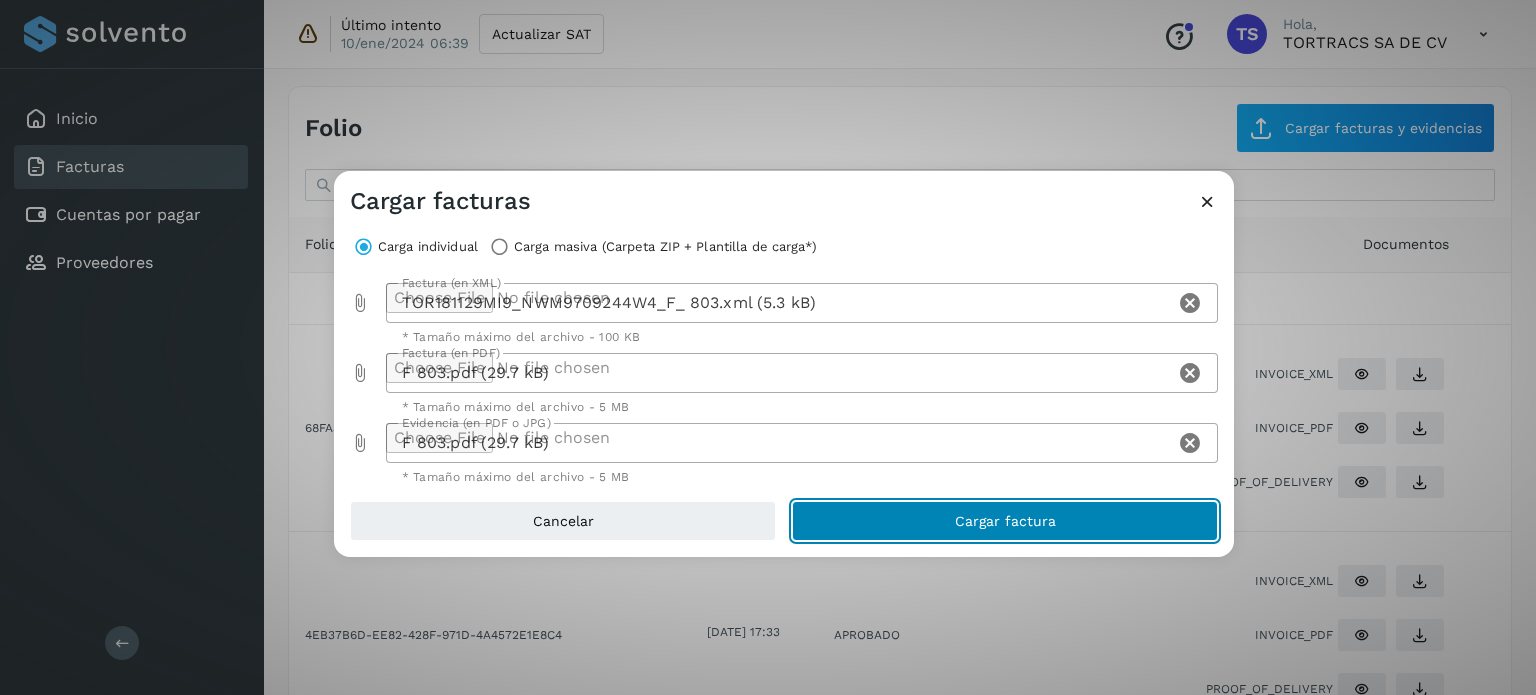 click on "Cargar factura" 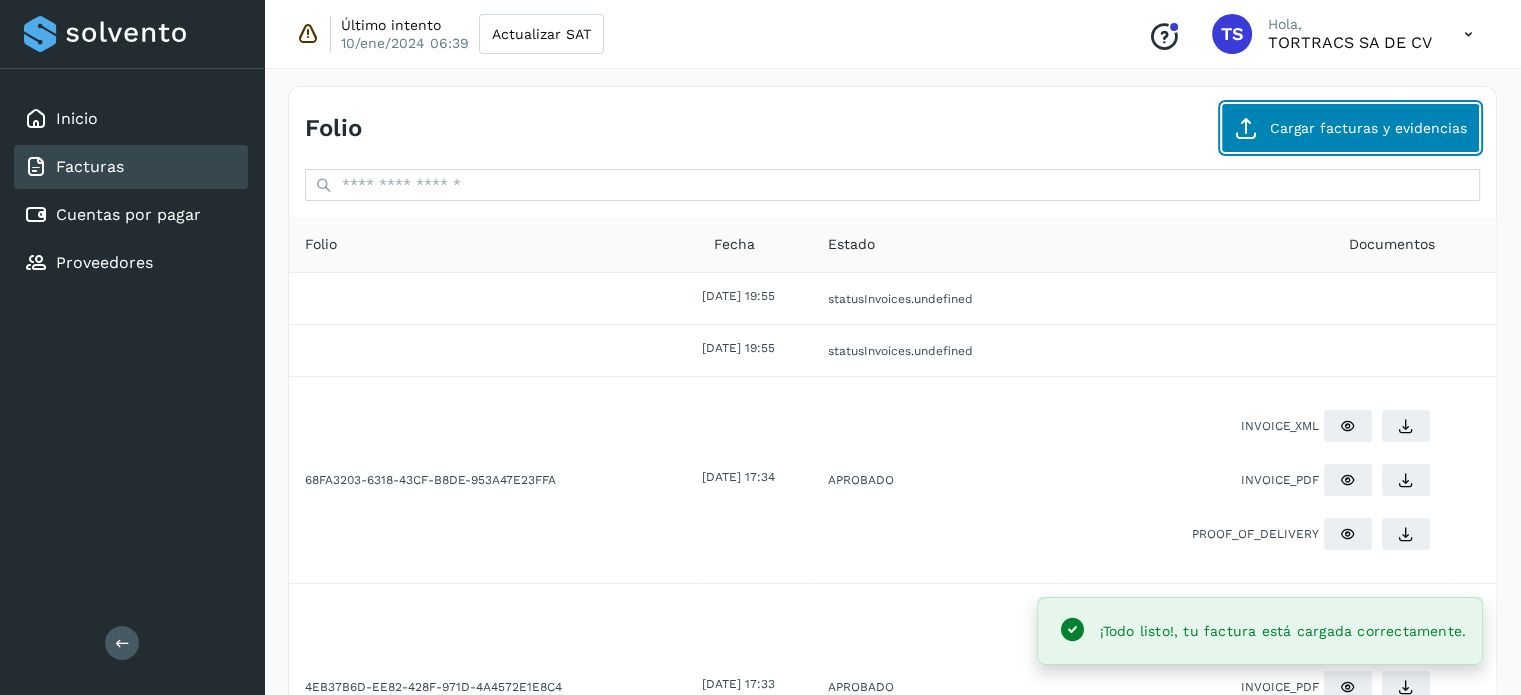 click on "Cargar facturas y evidencias" at bounding box center (1350, 128) 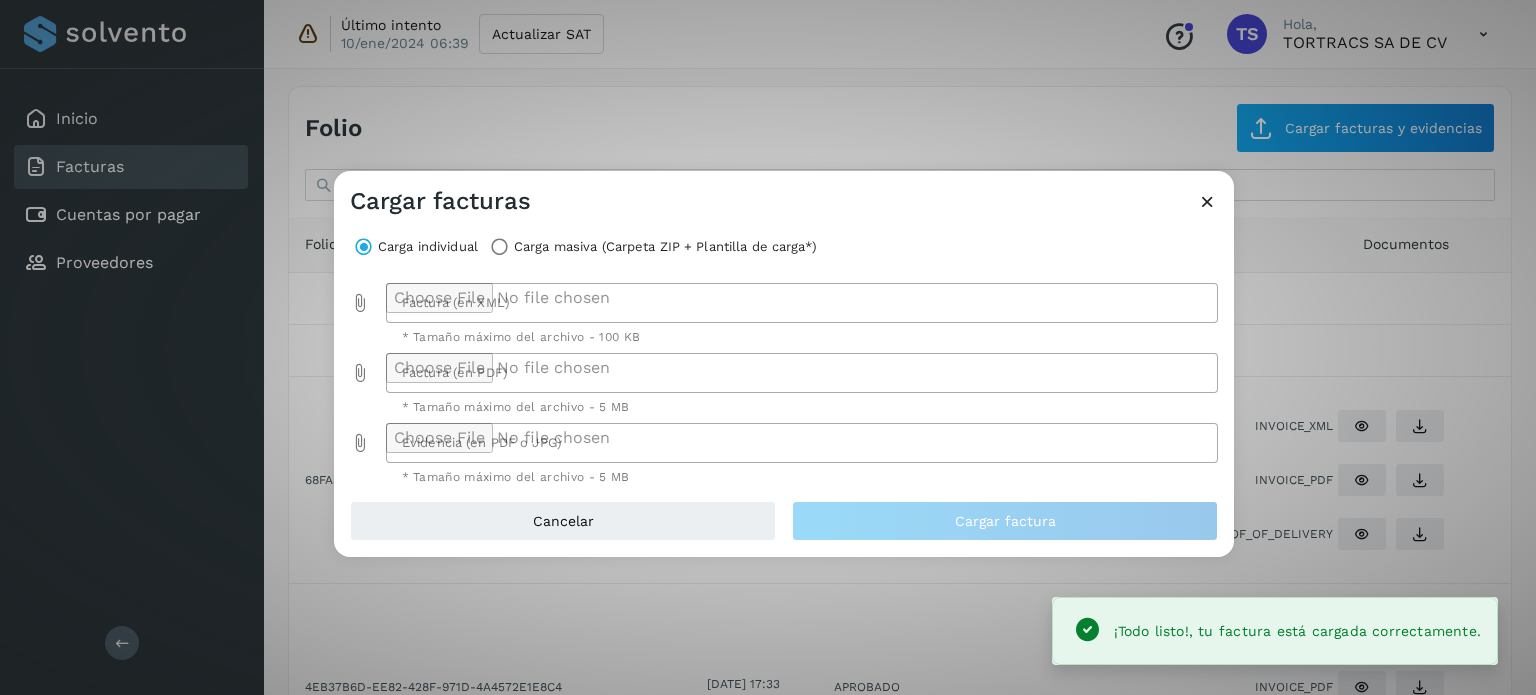 click 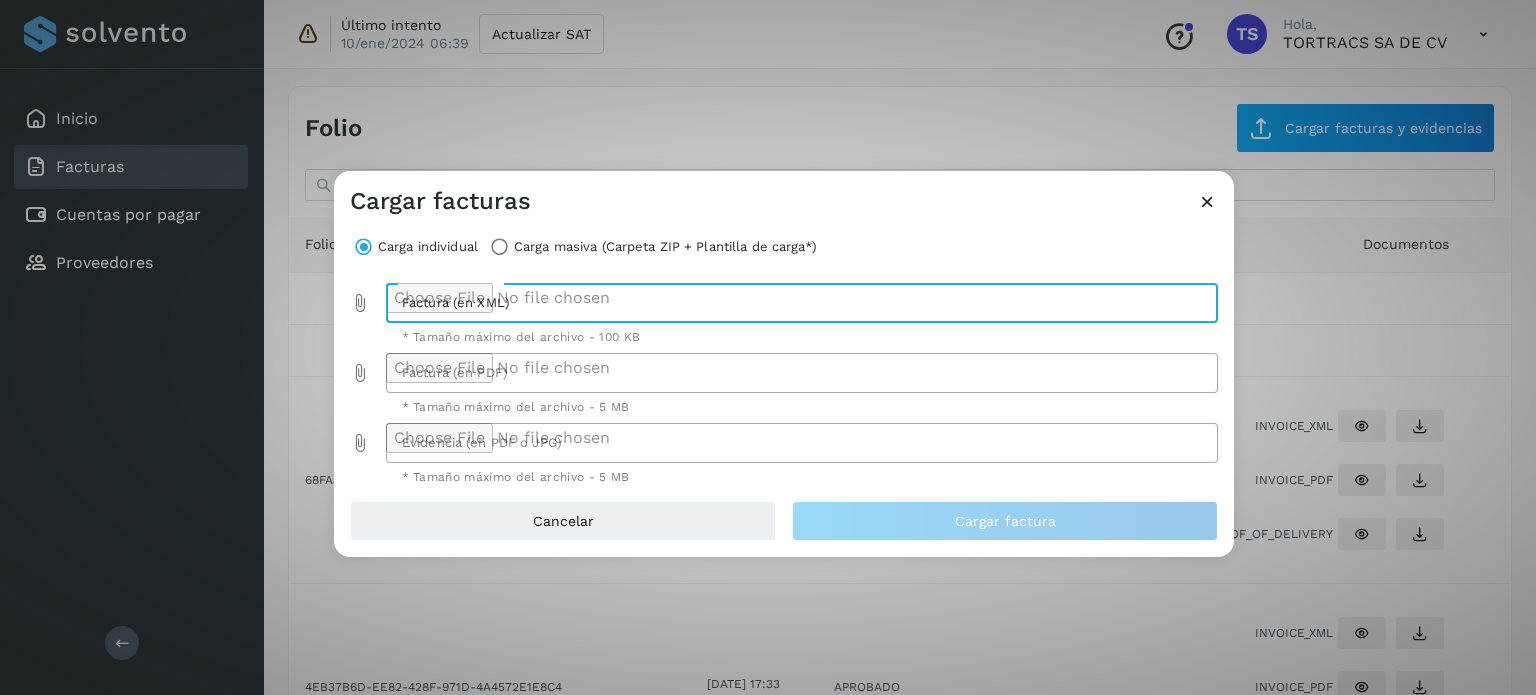 type on "**********" 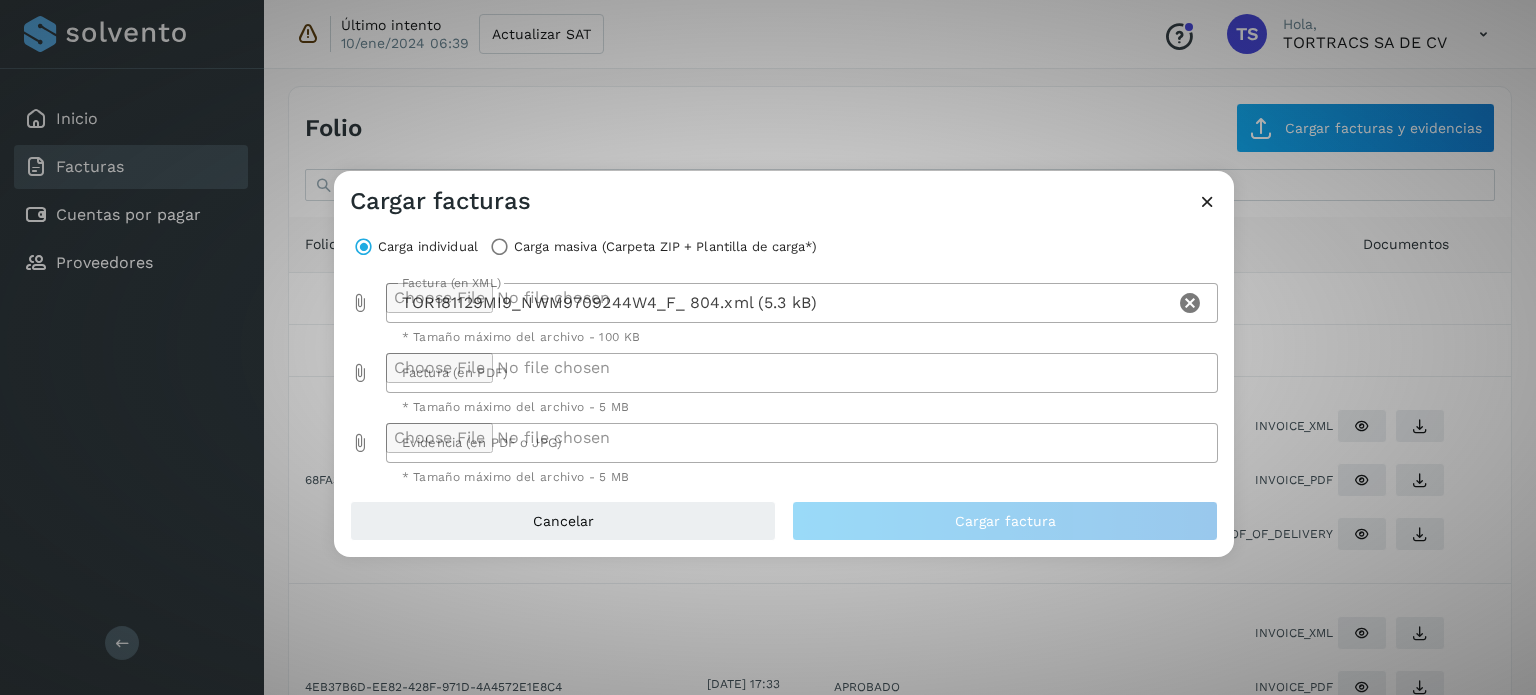 click 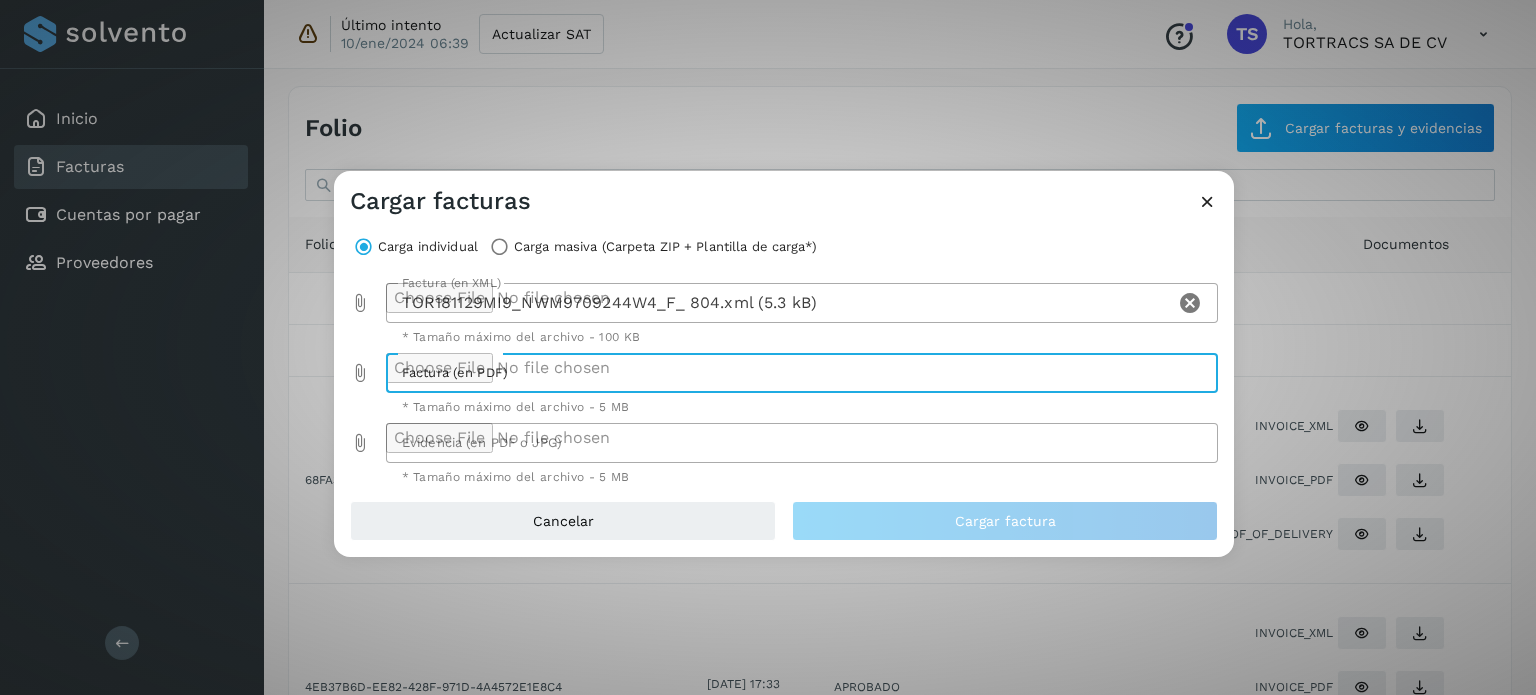 type on "**********" 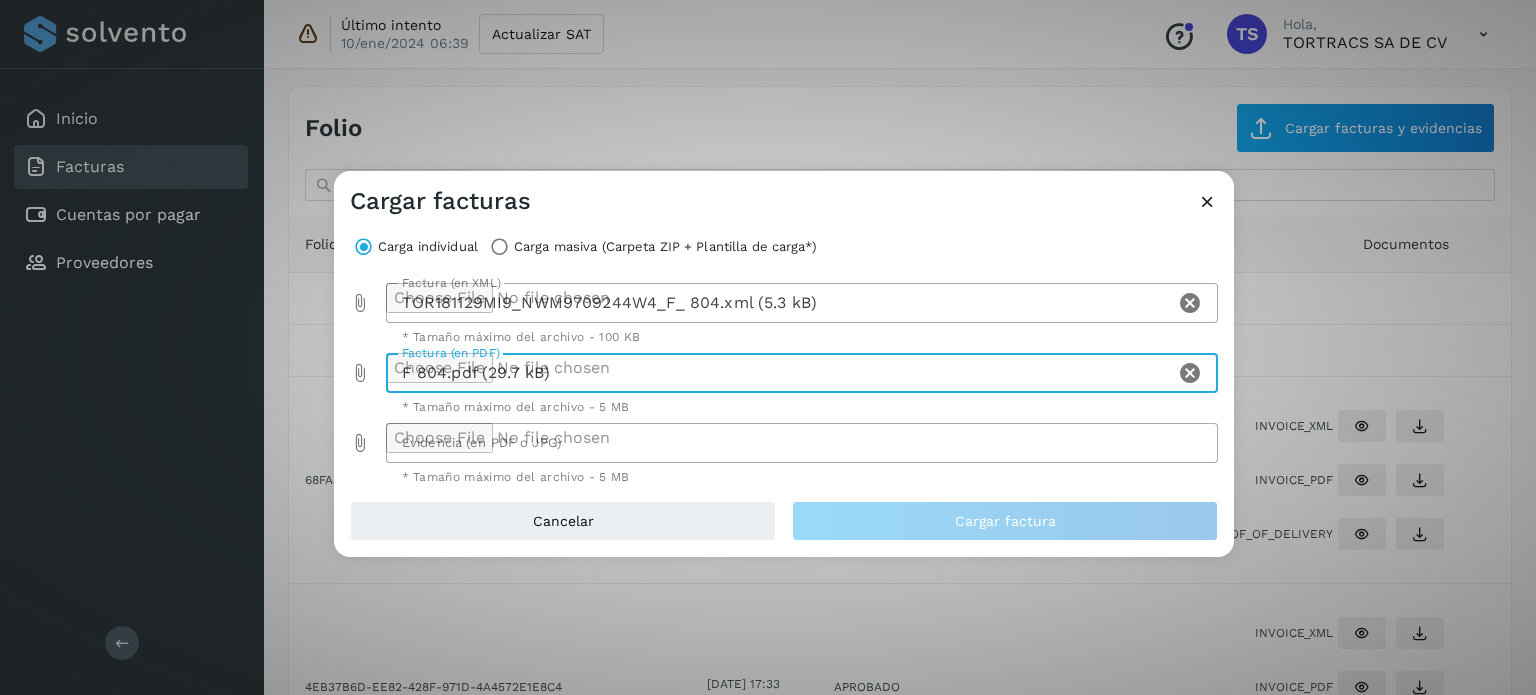 click 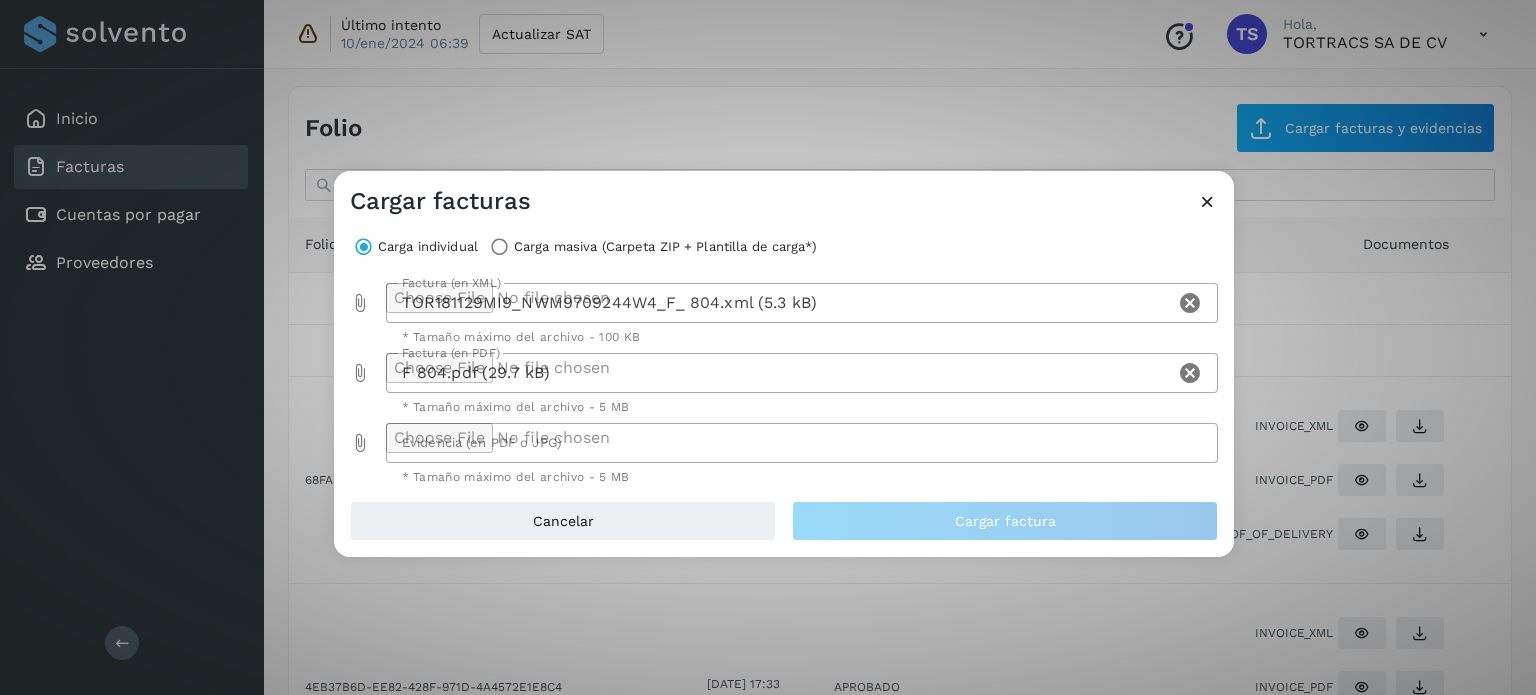 type on "**********" 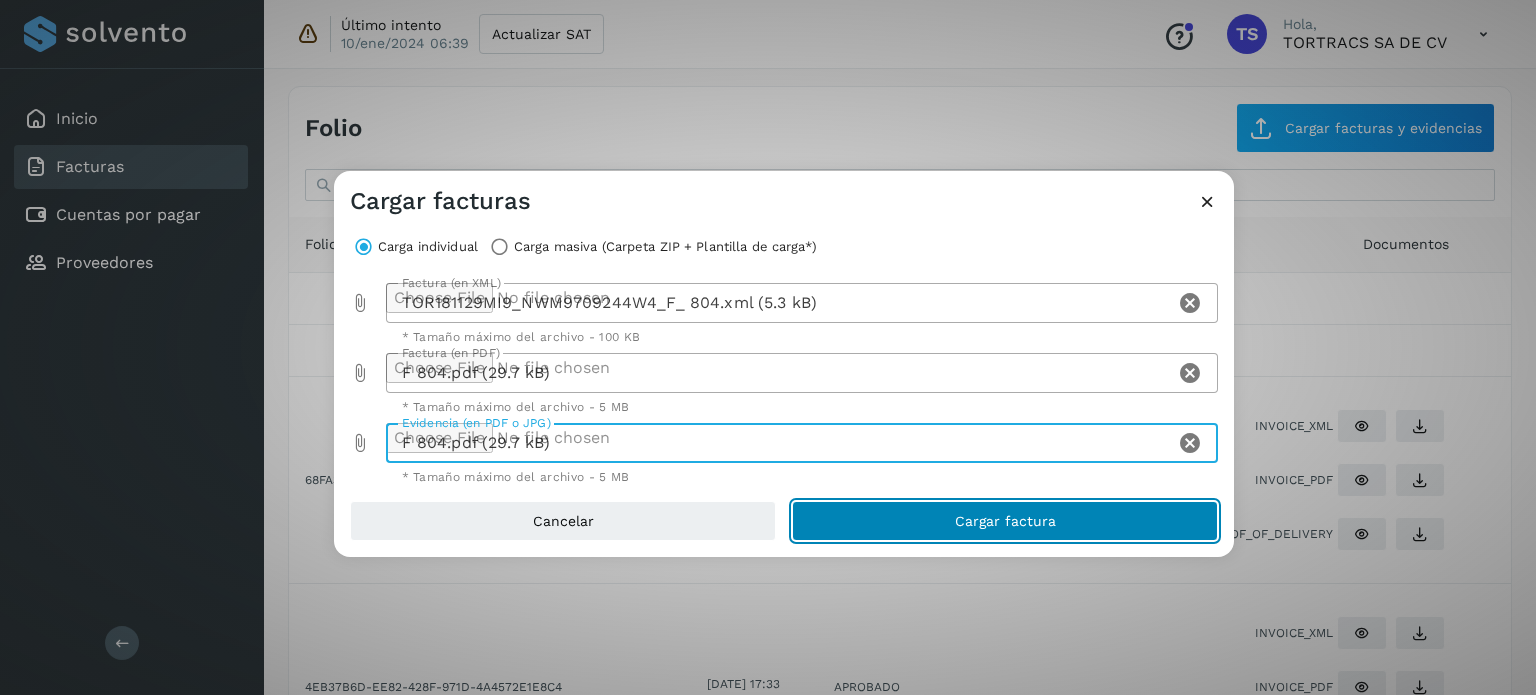 click on "Cargar factura" 